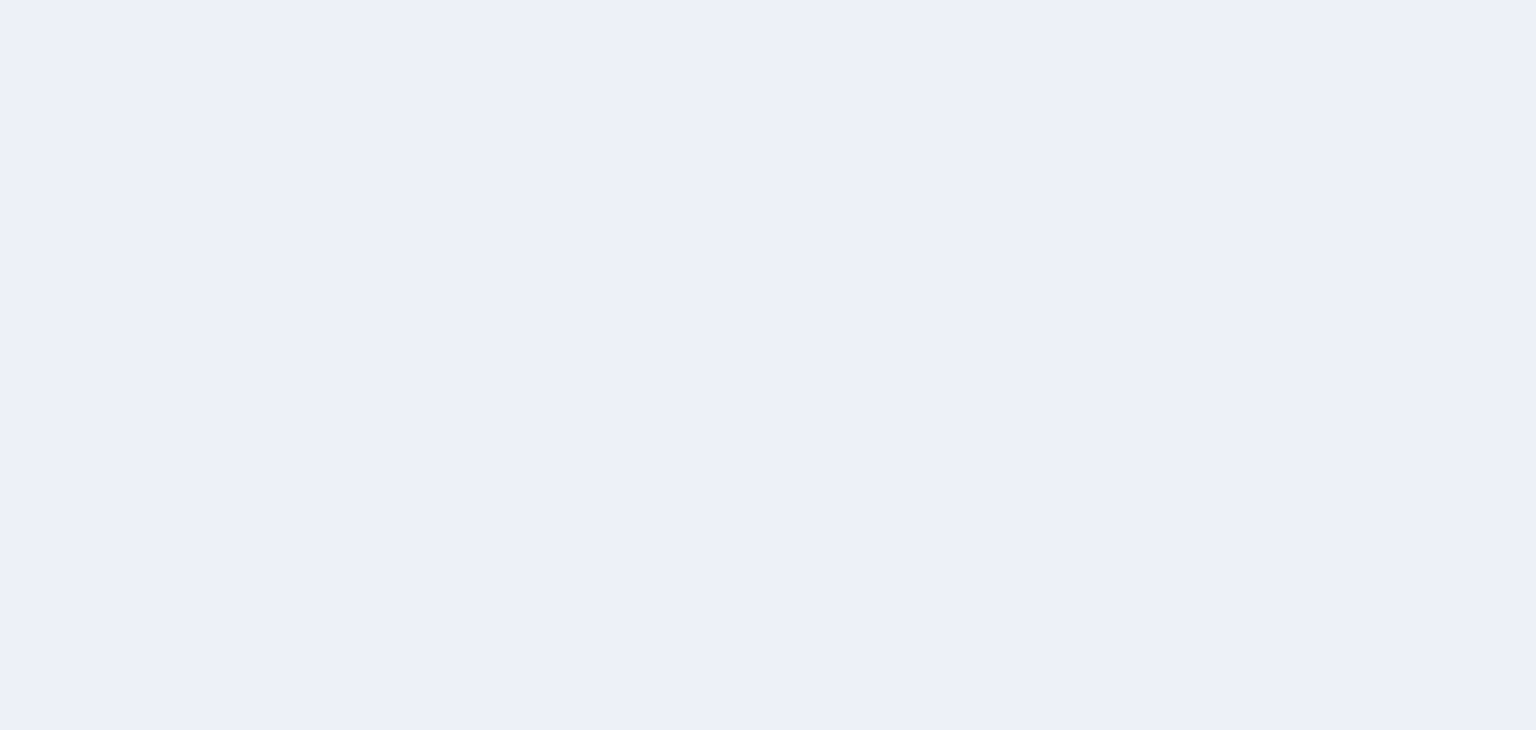 scroll, scrollTop: 0, scrollLeft: 0, axis: both 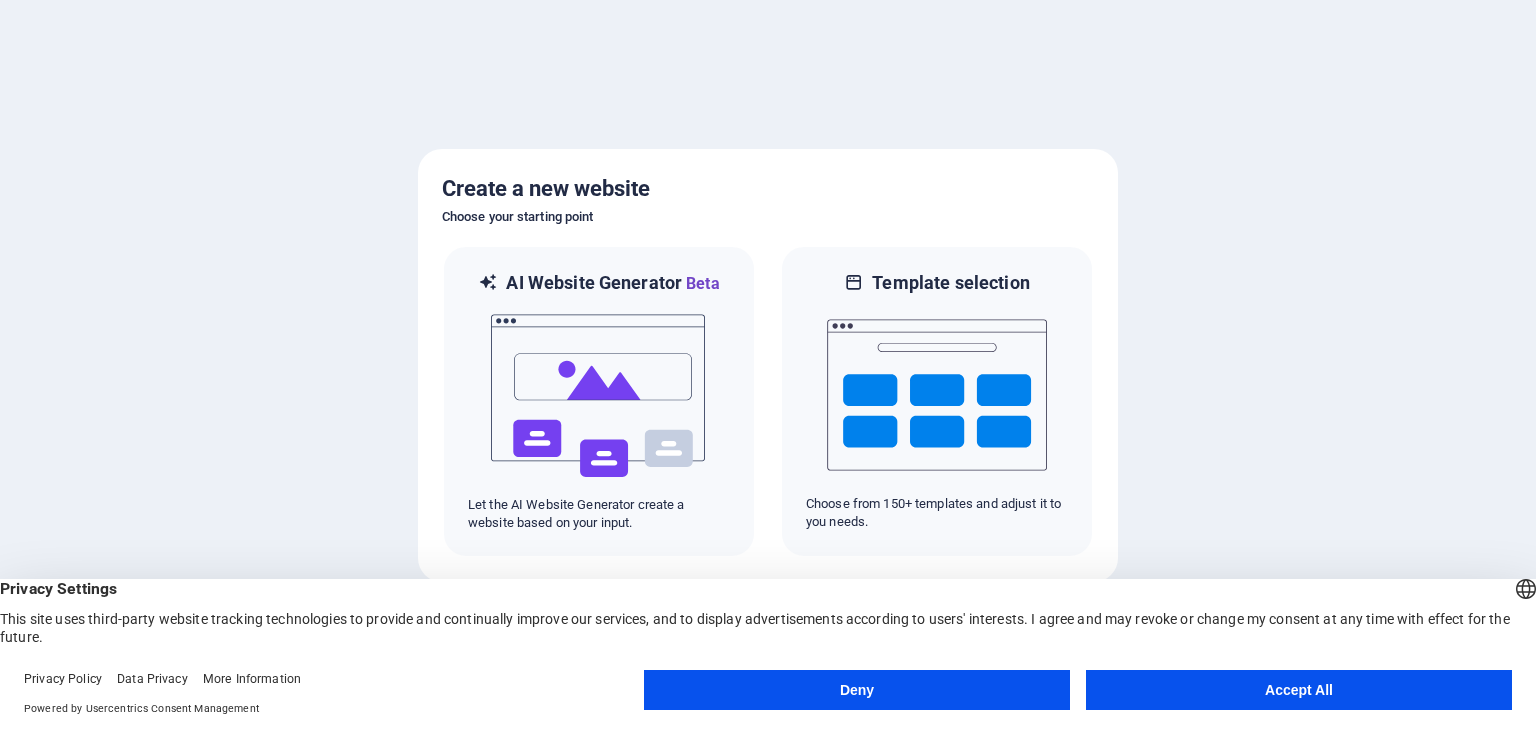 click on "Accept All" at bounding box center [1299, 690] 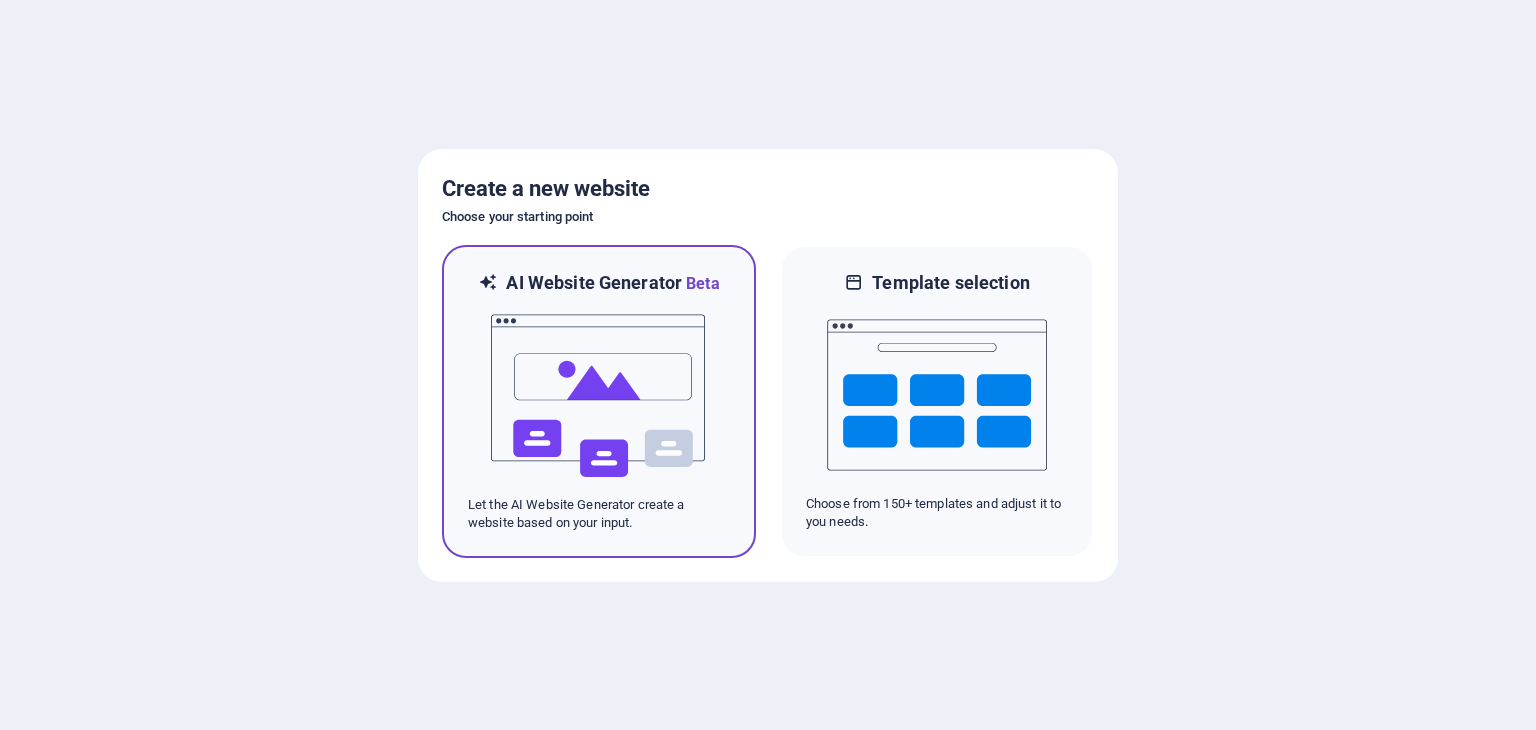 click at bounding box center (599, 396) 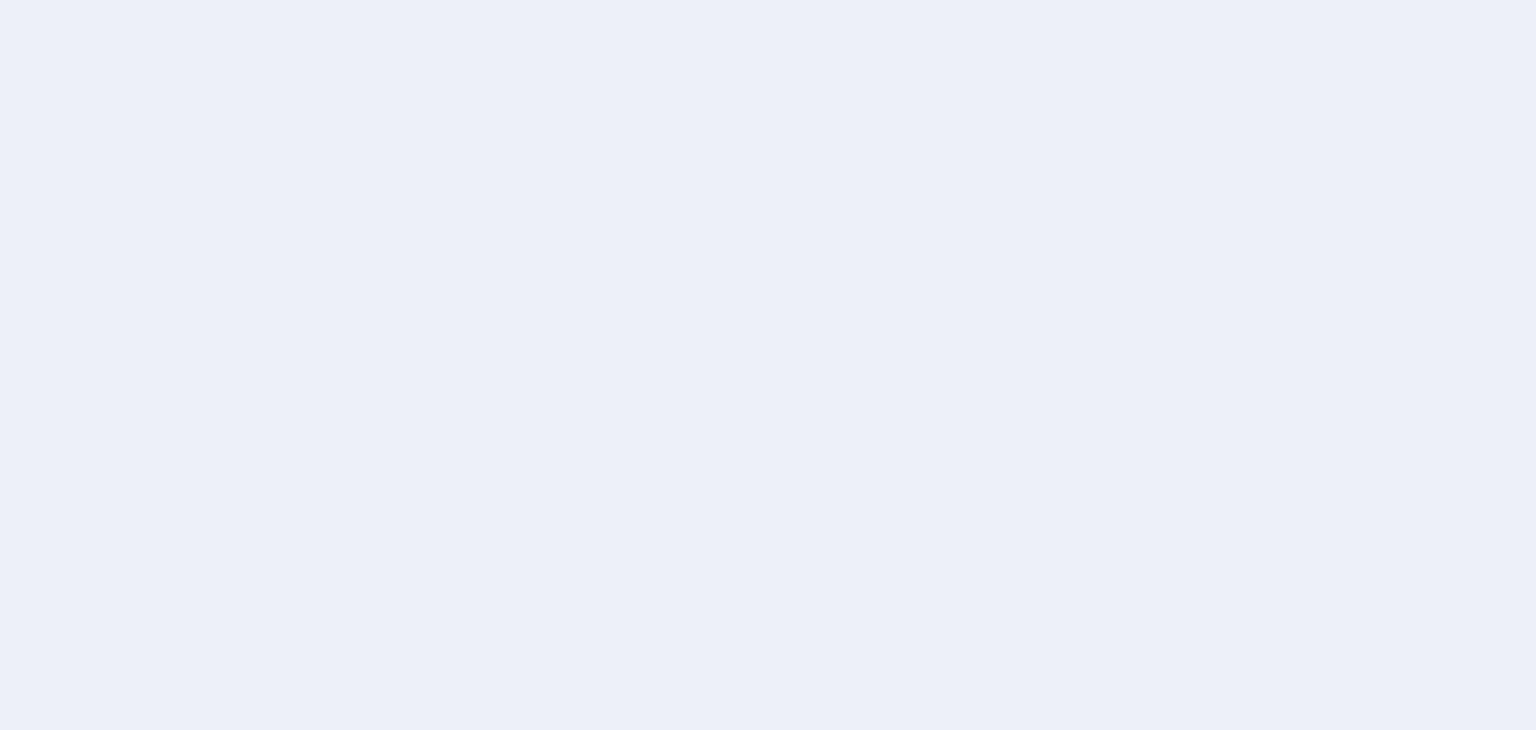 scroll, scrollTop: 0, scrollLeft: 0, axis: both 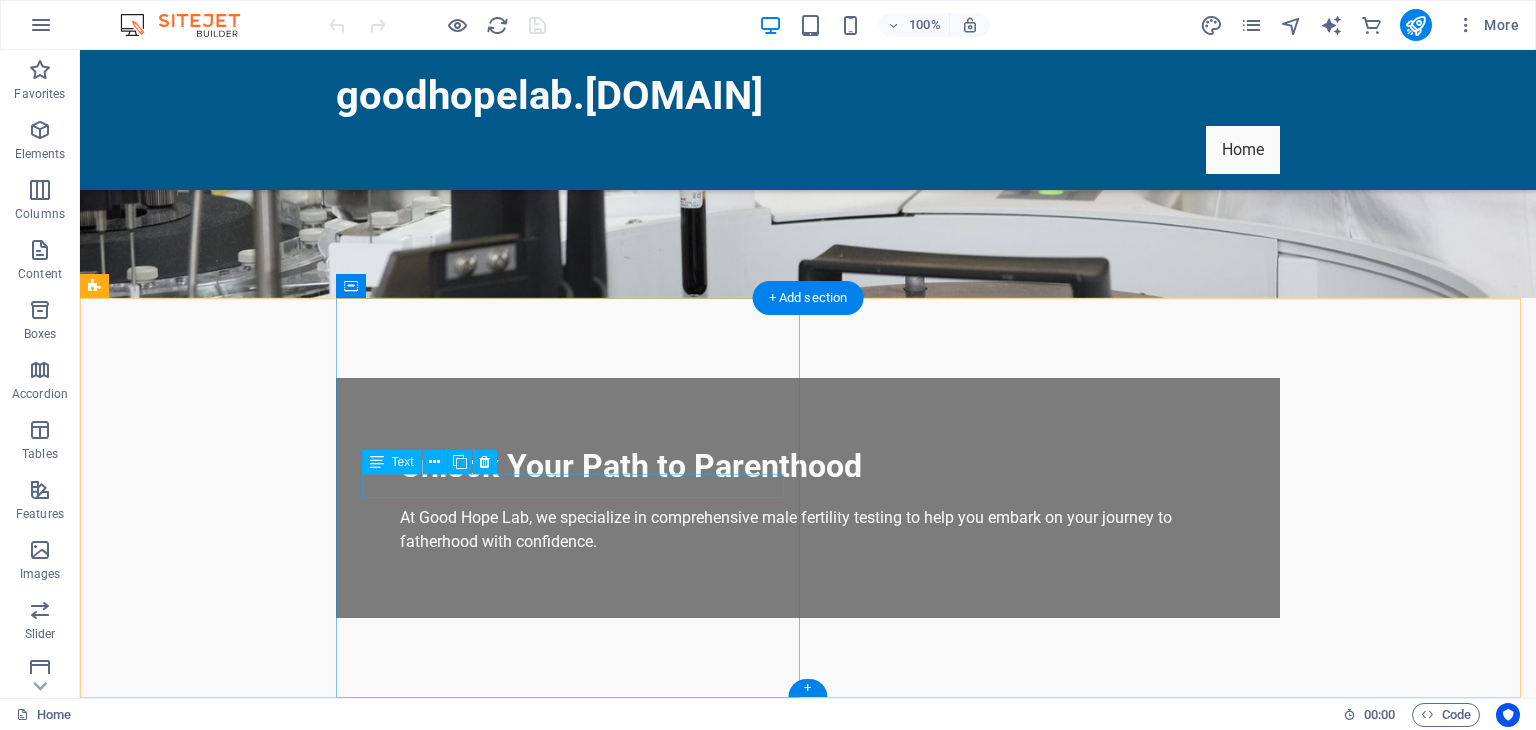 click on "goodhopelab.[DOMAIN]" at bounding box center [419, 861] 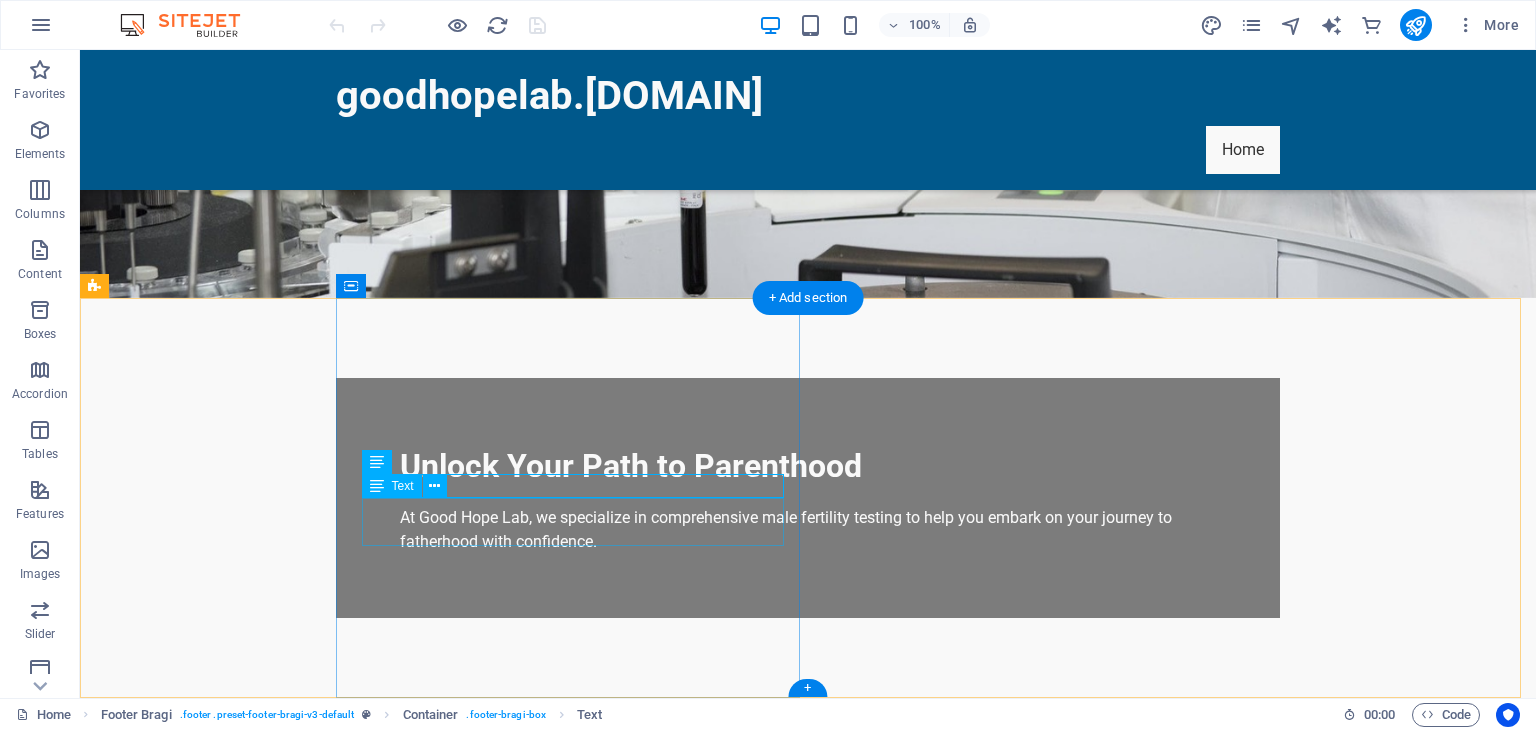 click on "[NUMBER] [STREET]" at bounding box center (407, 909) 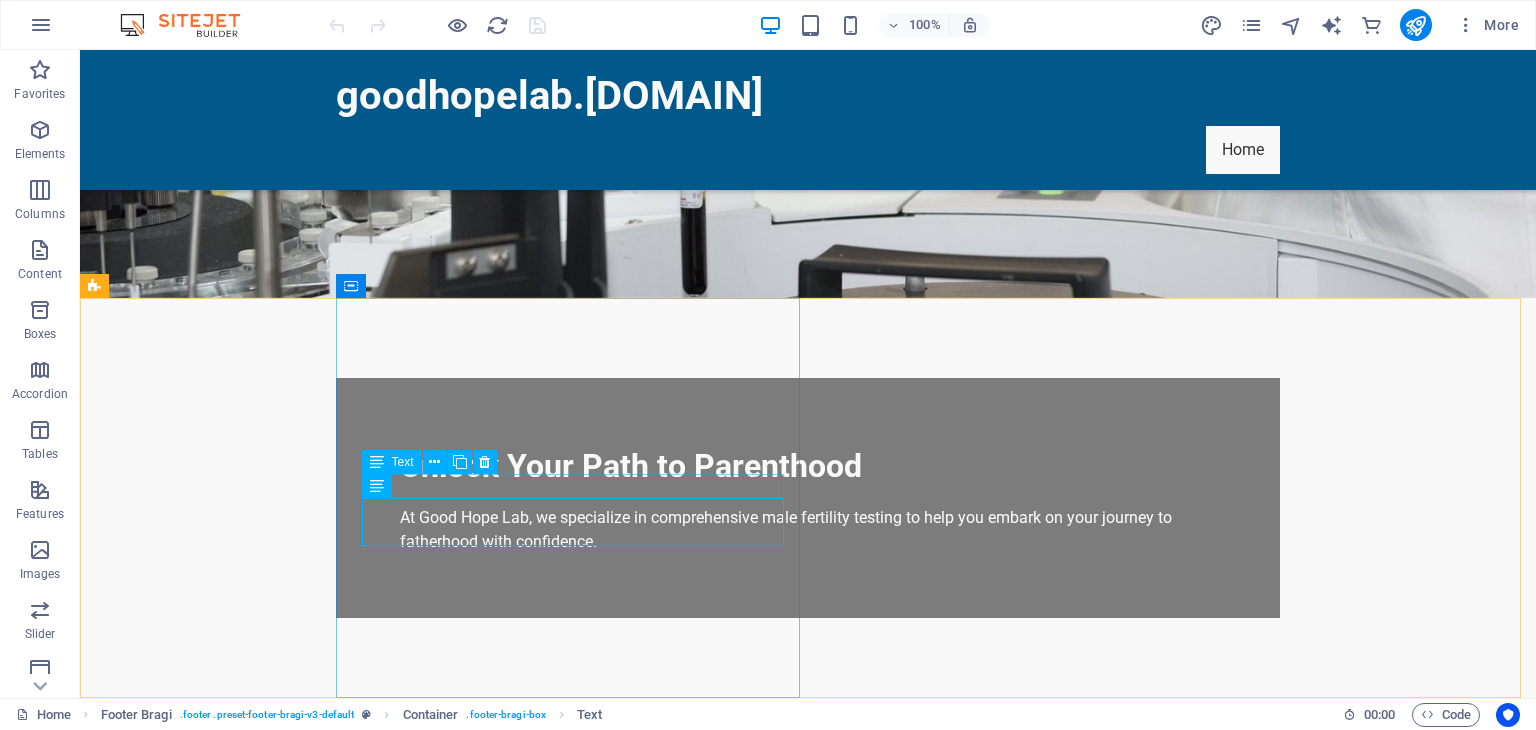 click at bounding box center (377, 462) 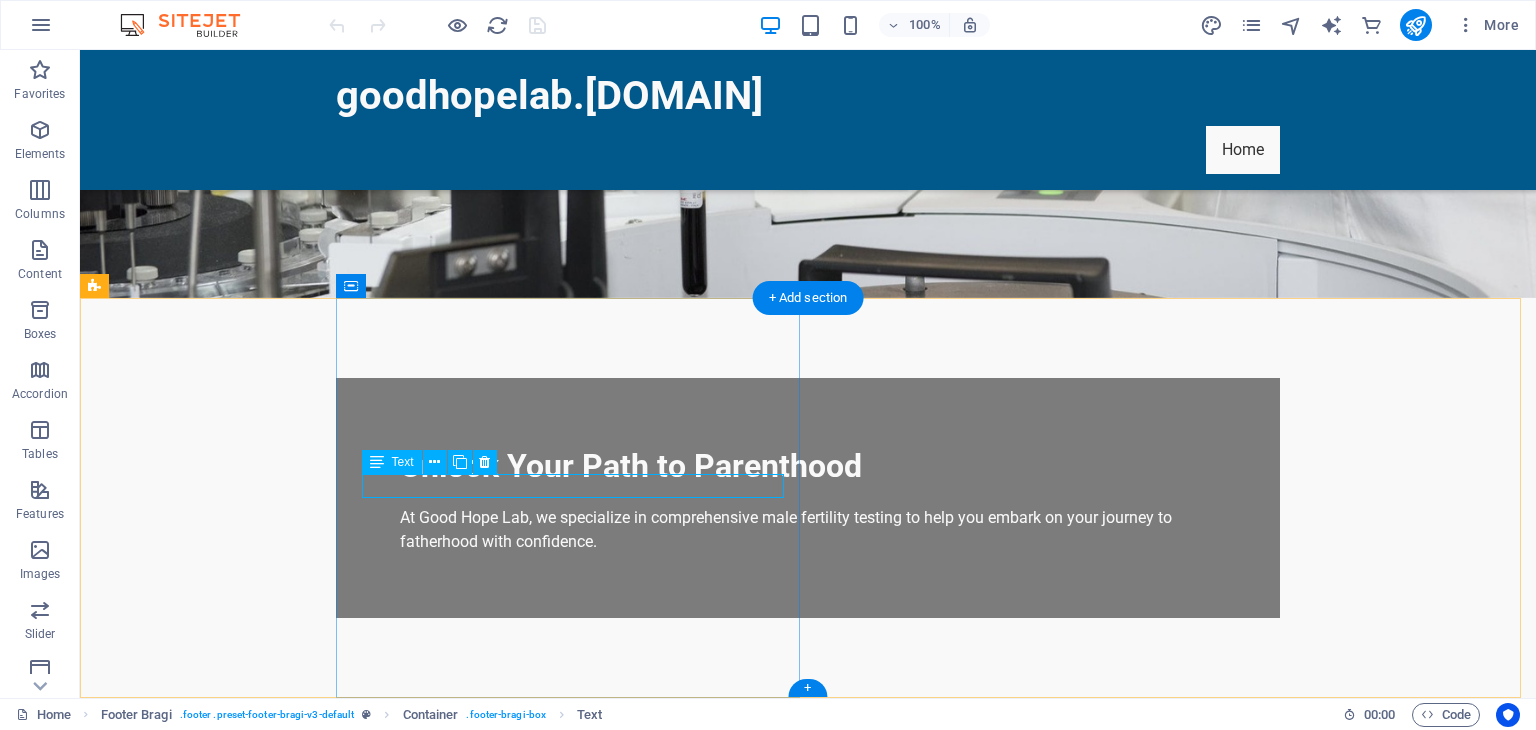 click on "goodhopelab.[DOMAIN]" at bounding box center (419, 861) 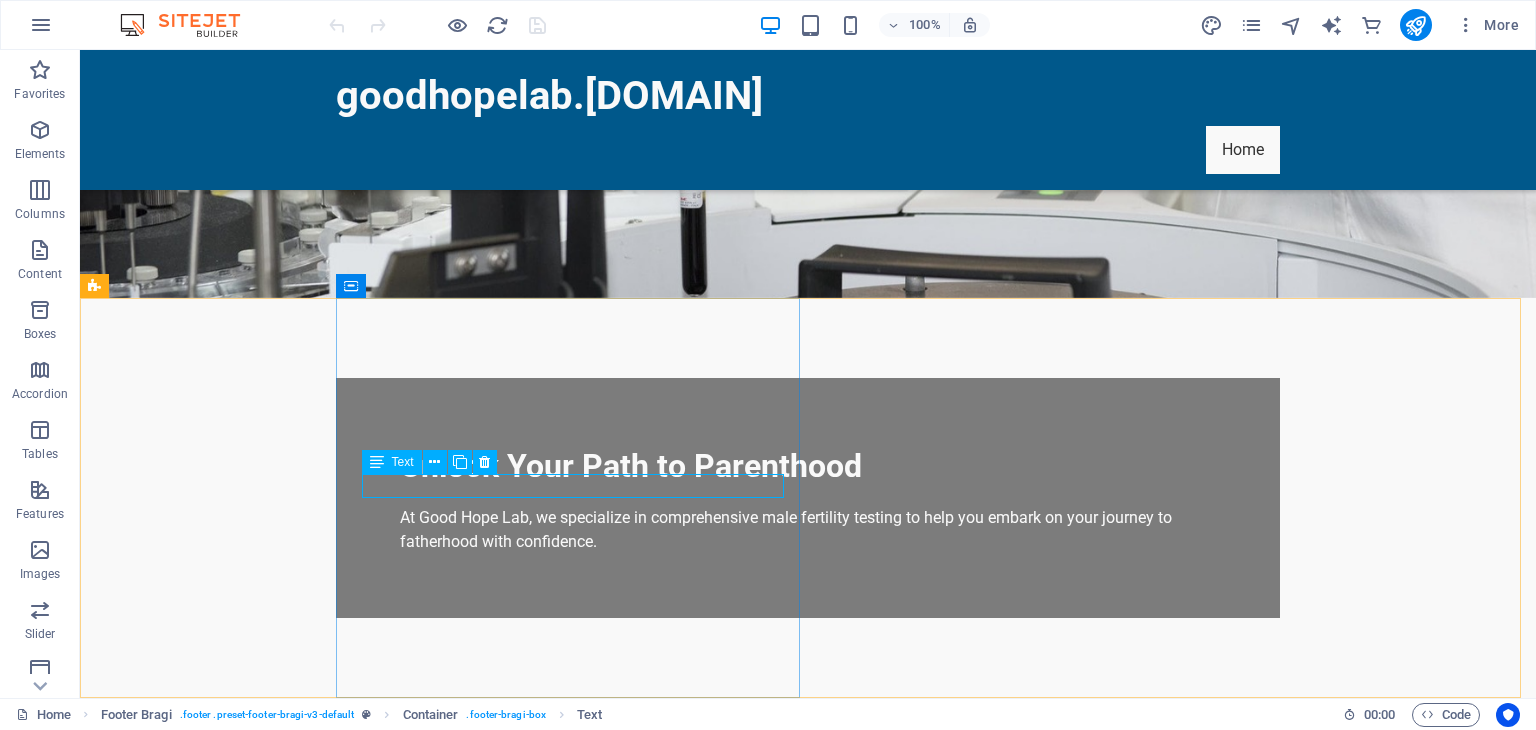 click on "Text" at bounding box center (403, 462) 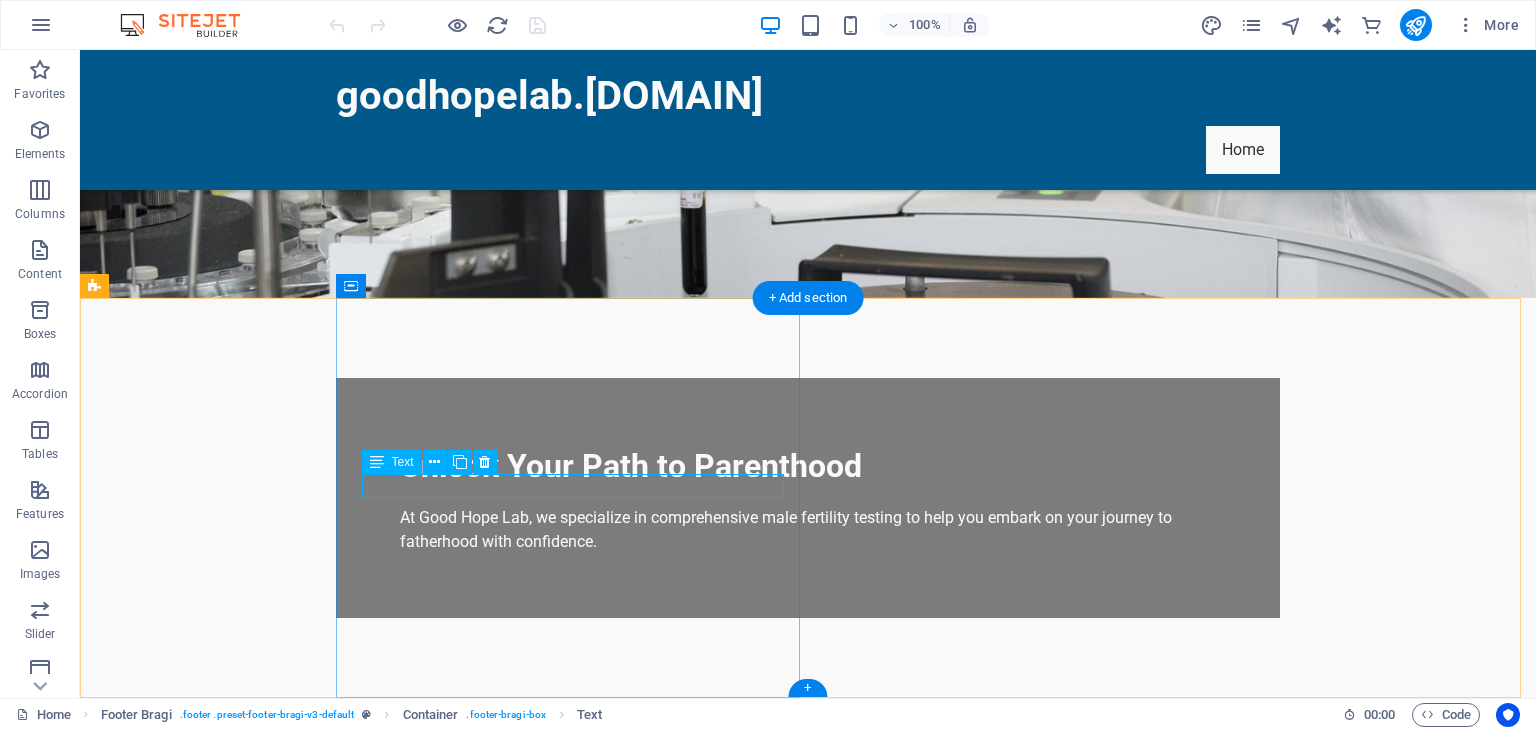 click on "goodhopelab.[DOMAIN]" at bounding box center (419, 861) 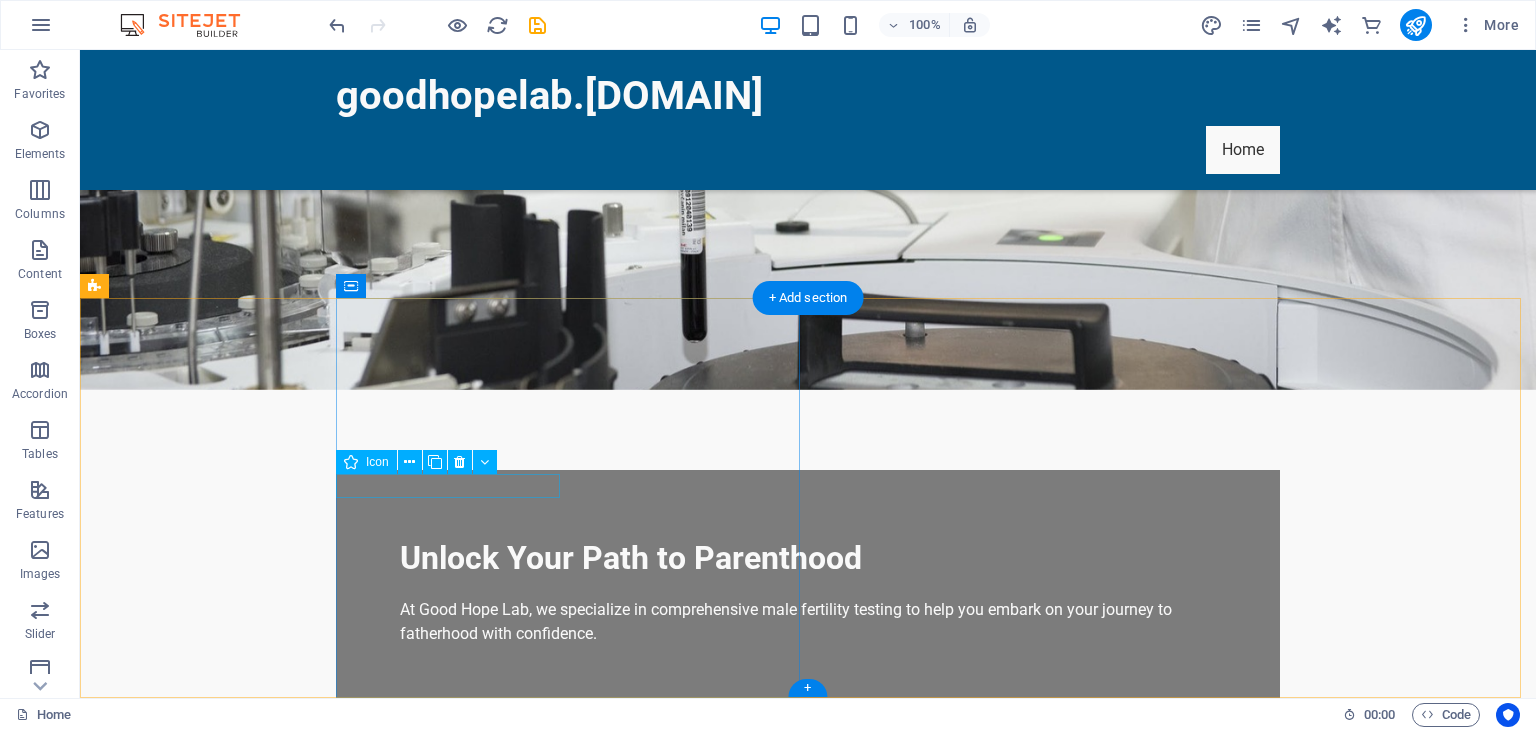 click at bounding box center (928, 930) 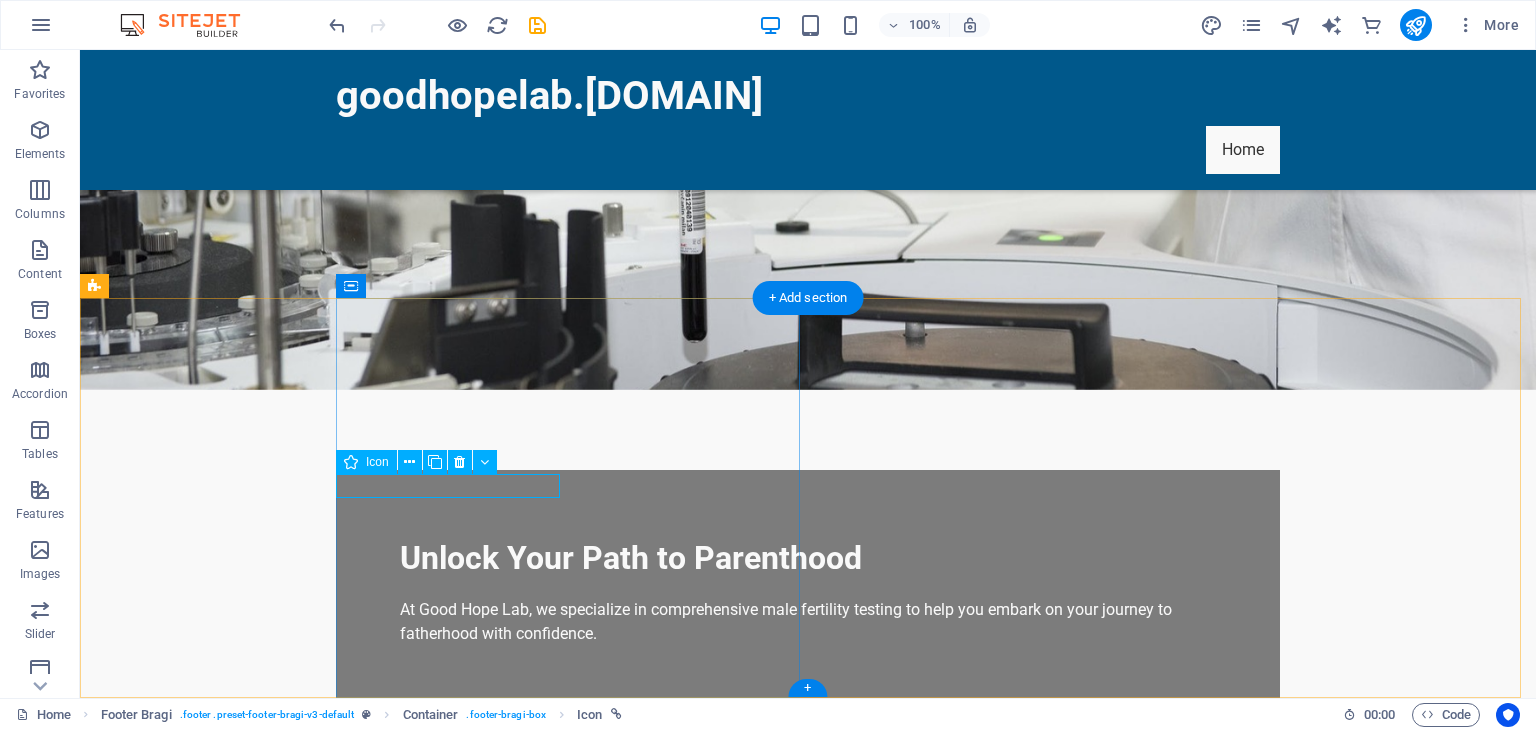click at bounding box center (928, 930) 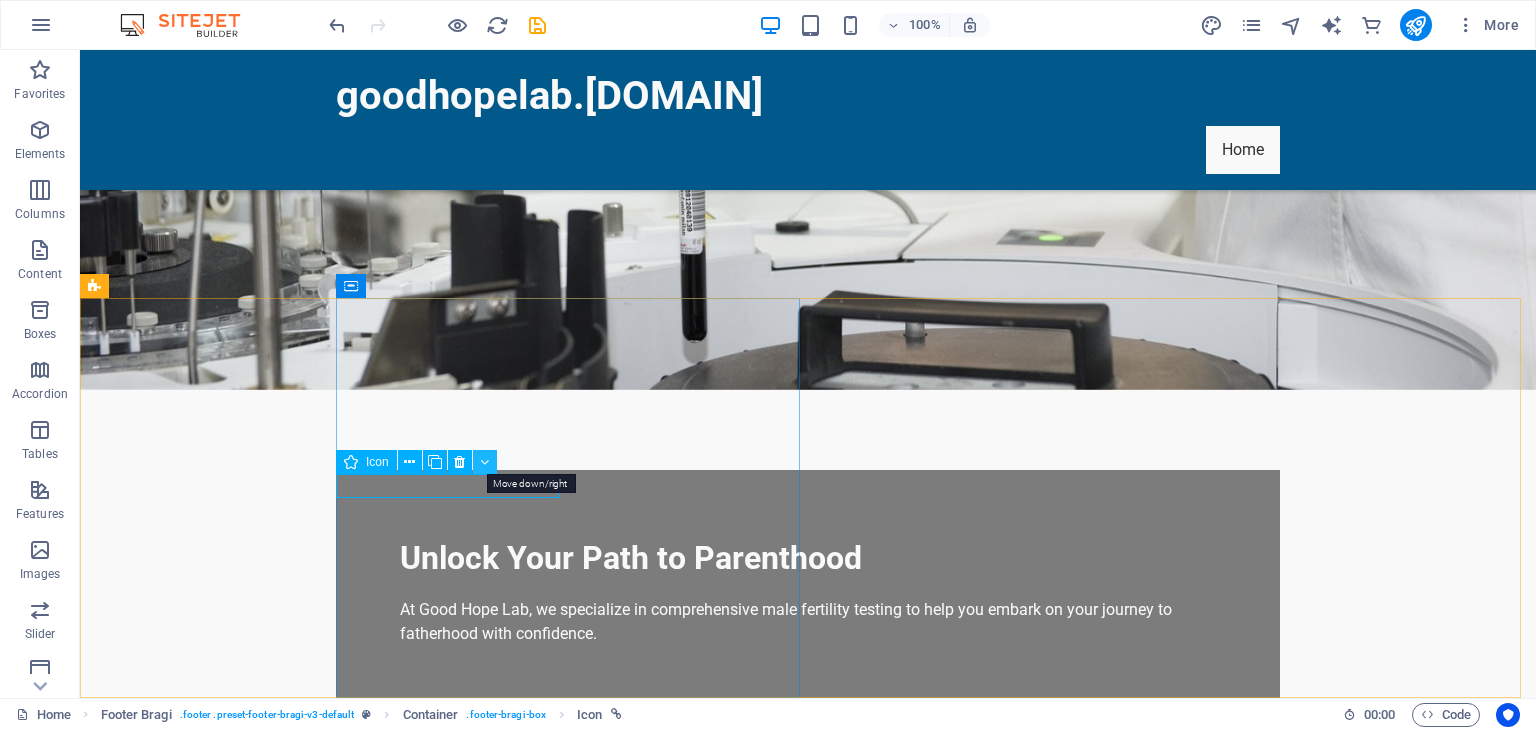 click at bounding box center (484, 462) 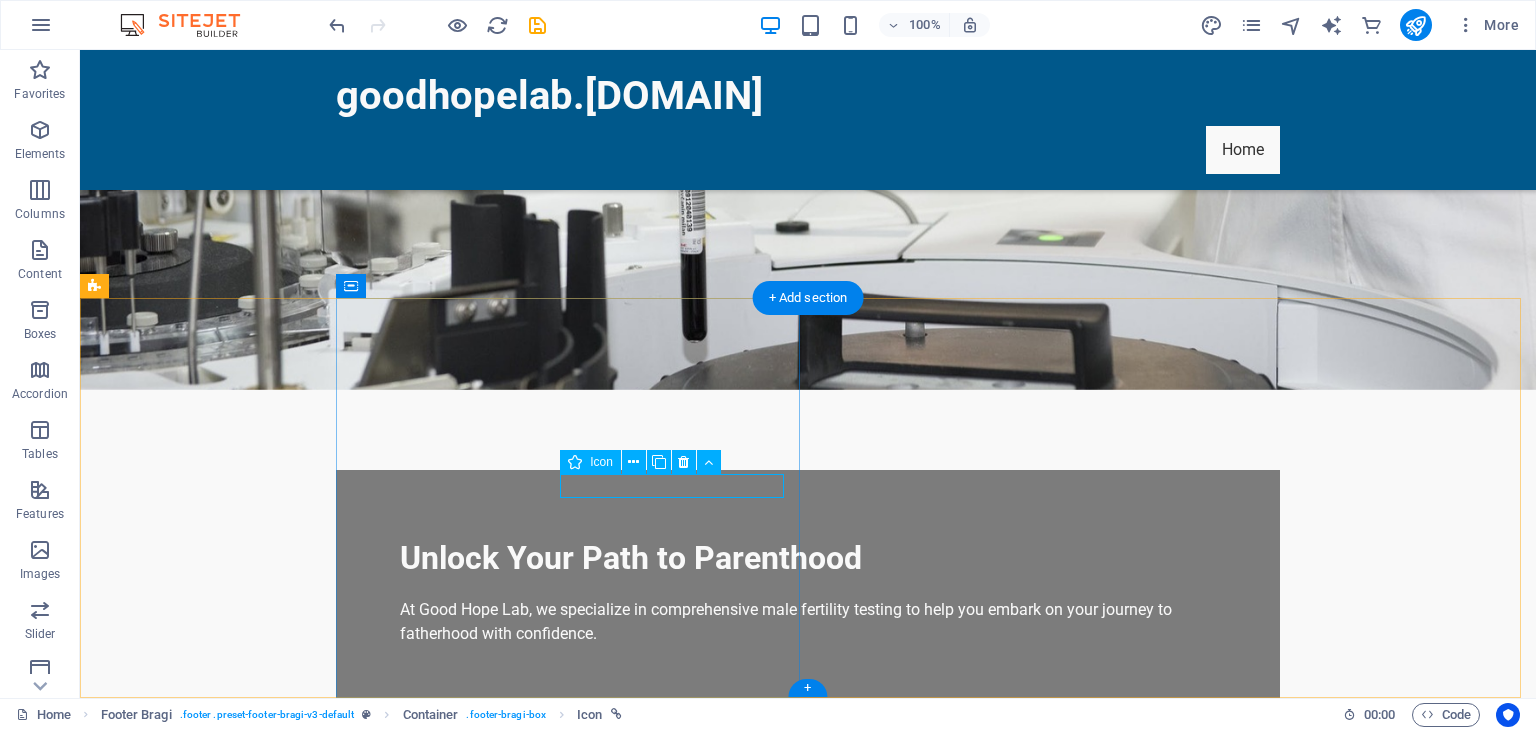 click at bounding box center (928, 954) 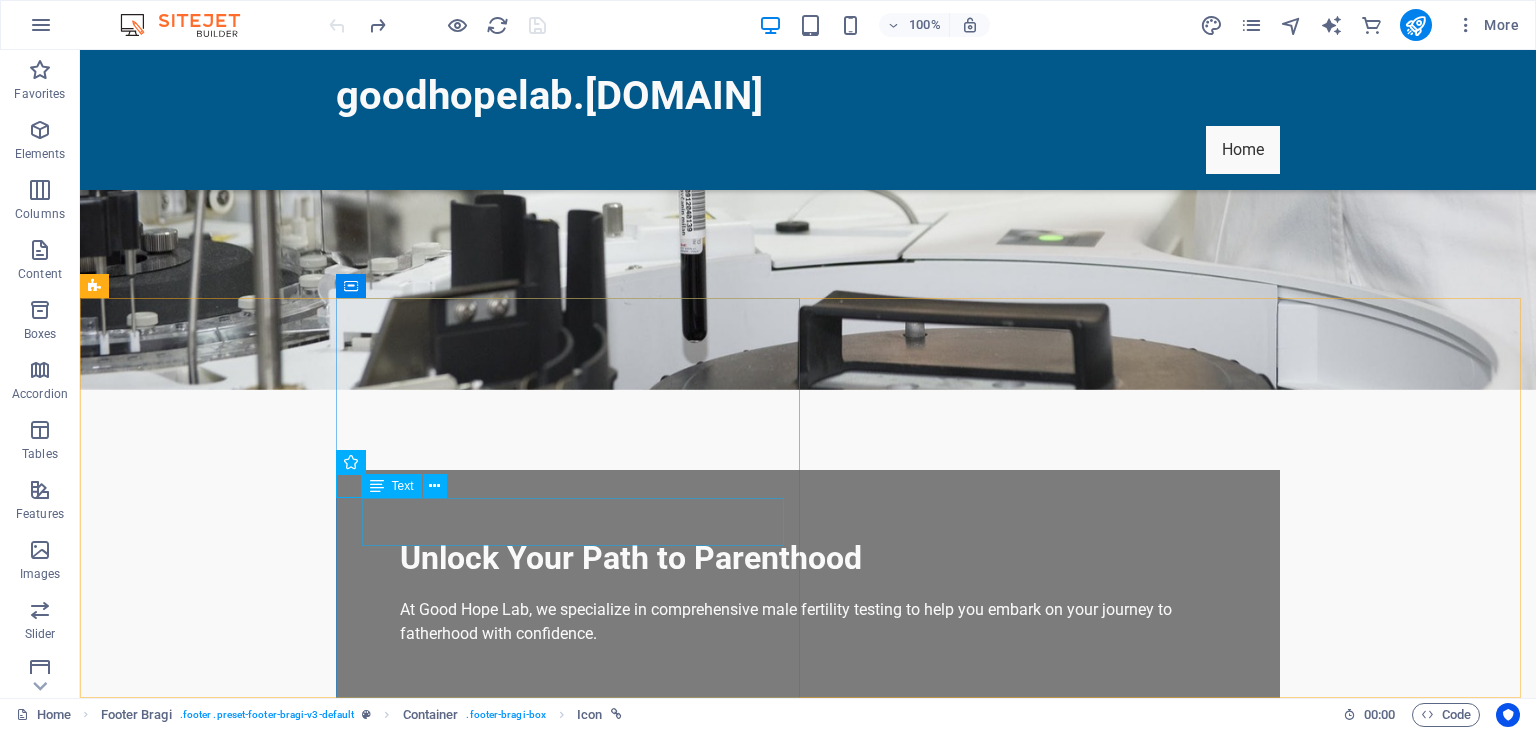click on "Text" at bounding box center (403, 486) 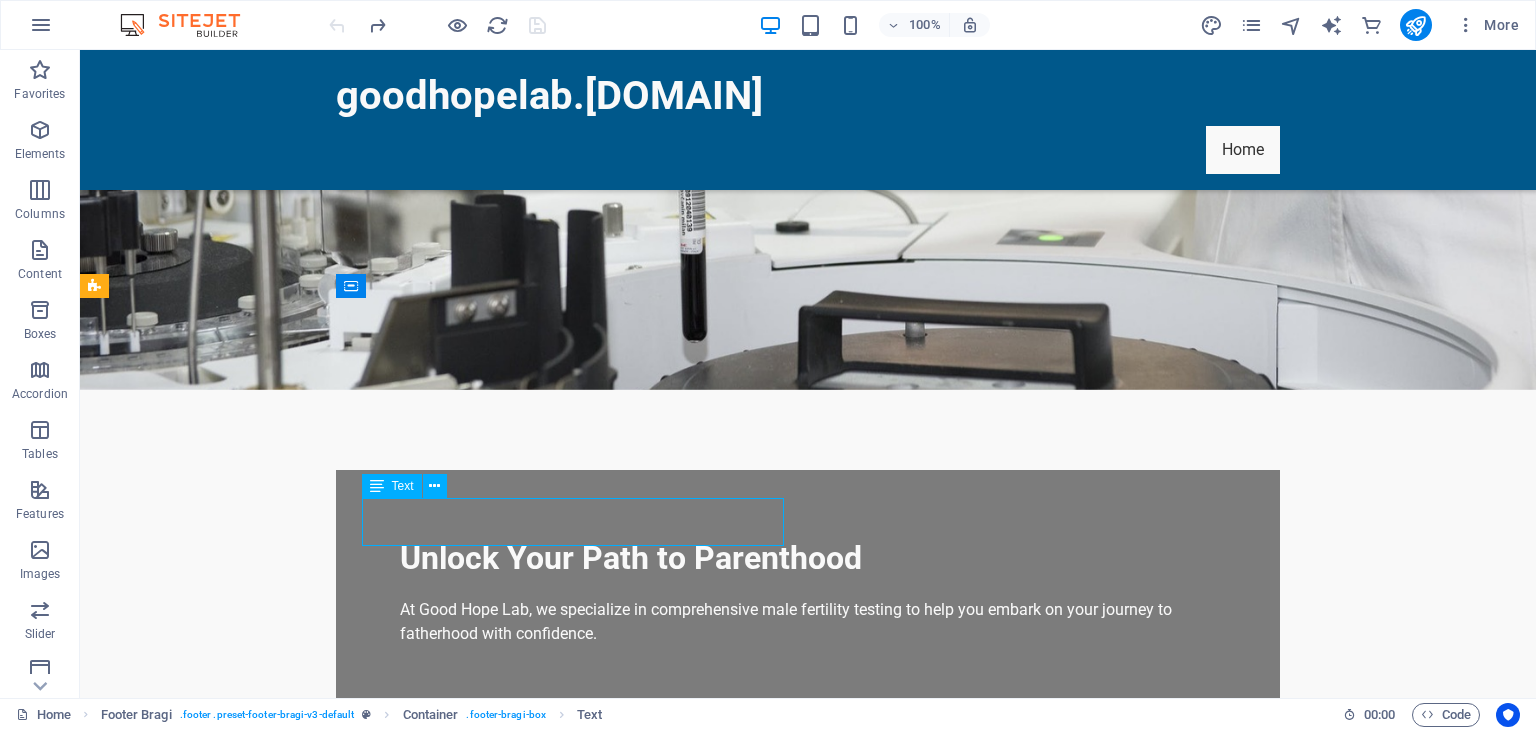 click at bounding box center (377, 486) 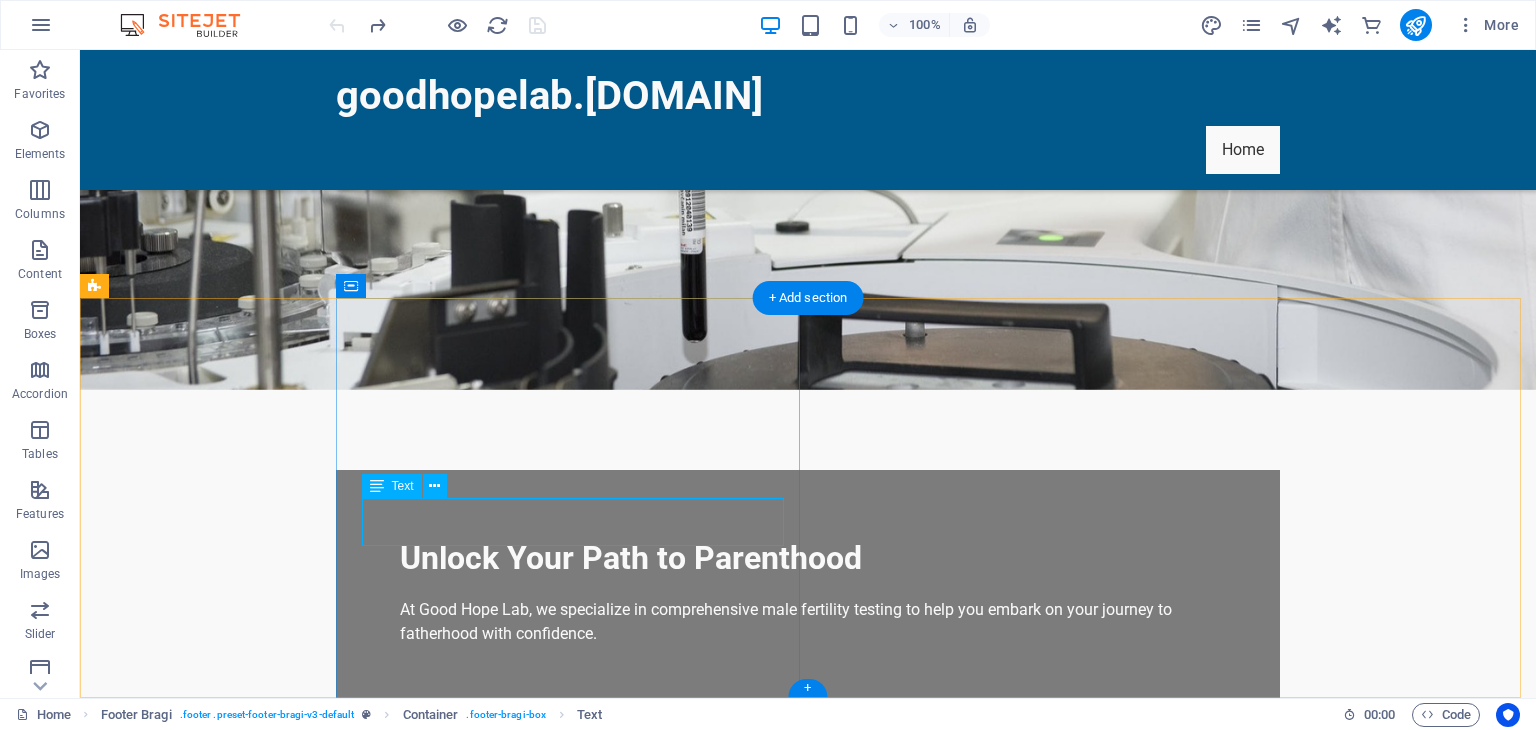 click on "[NUMBER] [STREET]" at bounding box center (407, 1001) 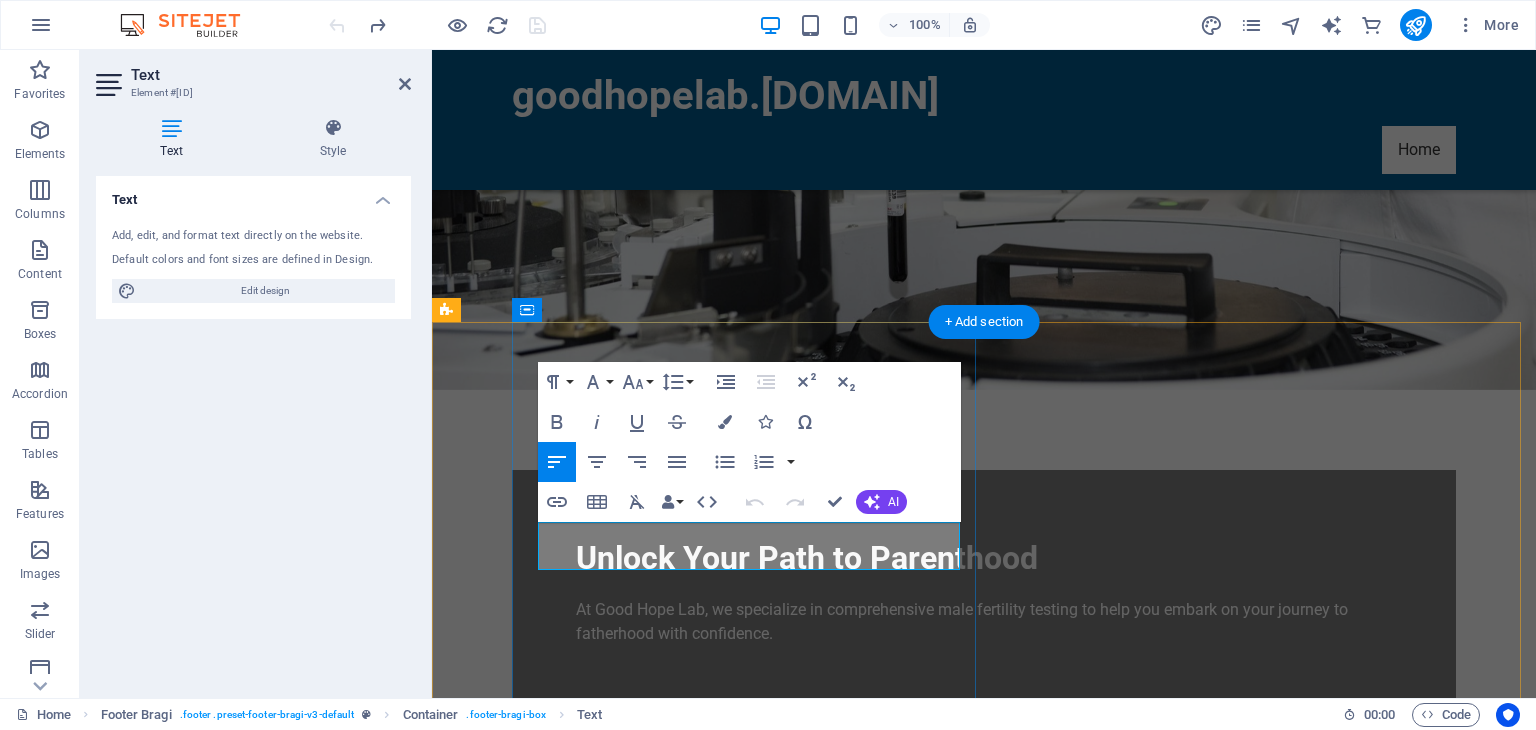 scroll, scrollTop: 316, scrollLeft: 0, axis: vertical 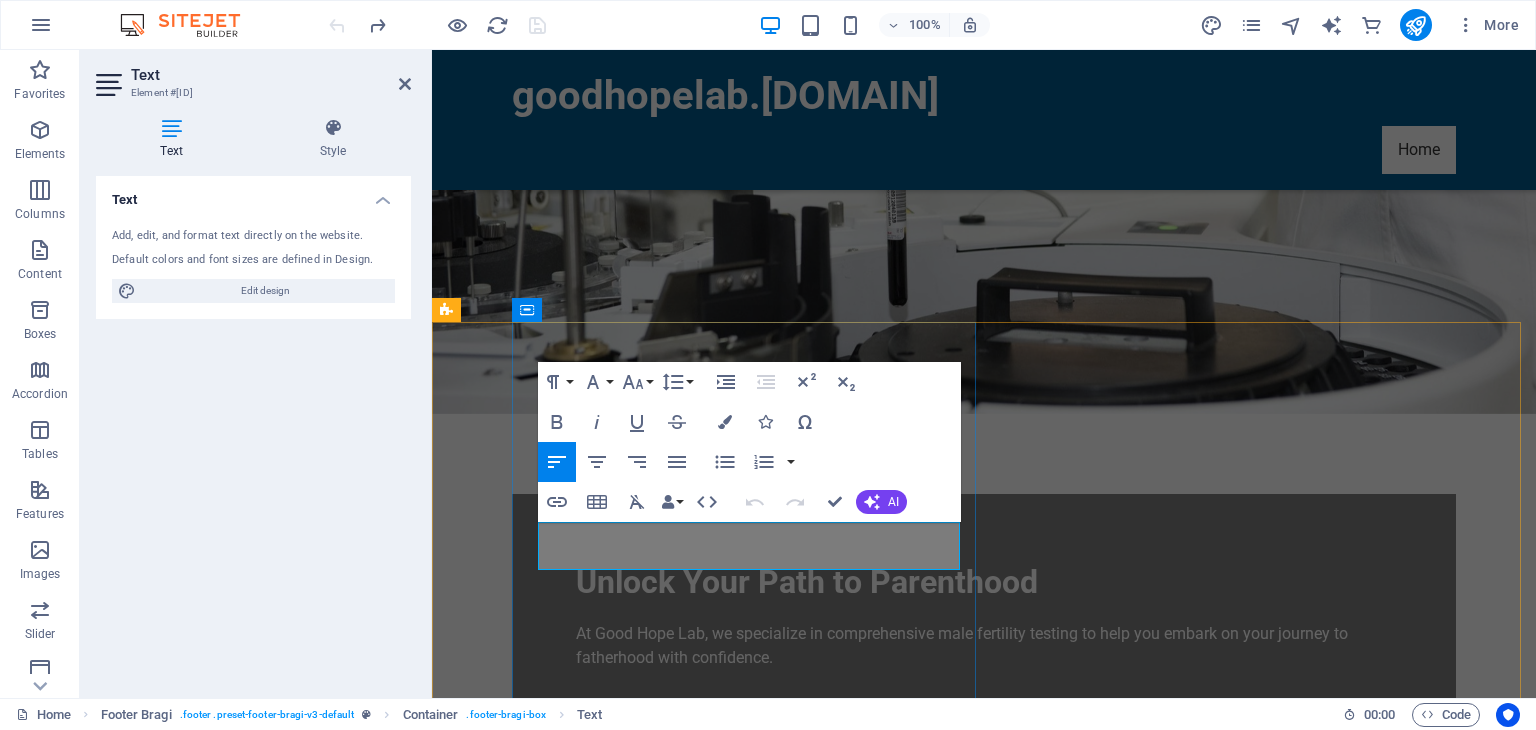 click on "[NUMBER] [STREET] ," at bounding box center [1016, 1026] 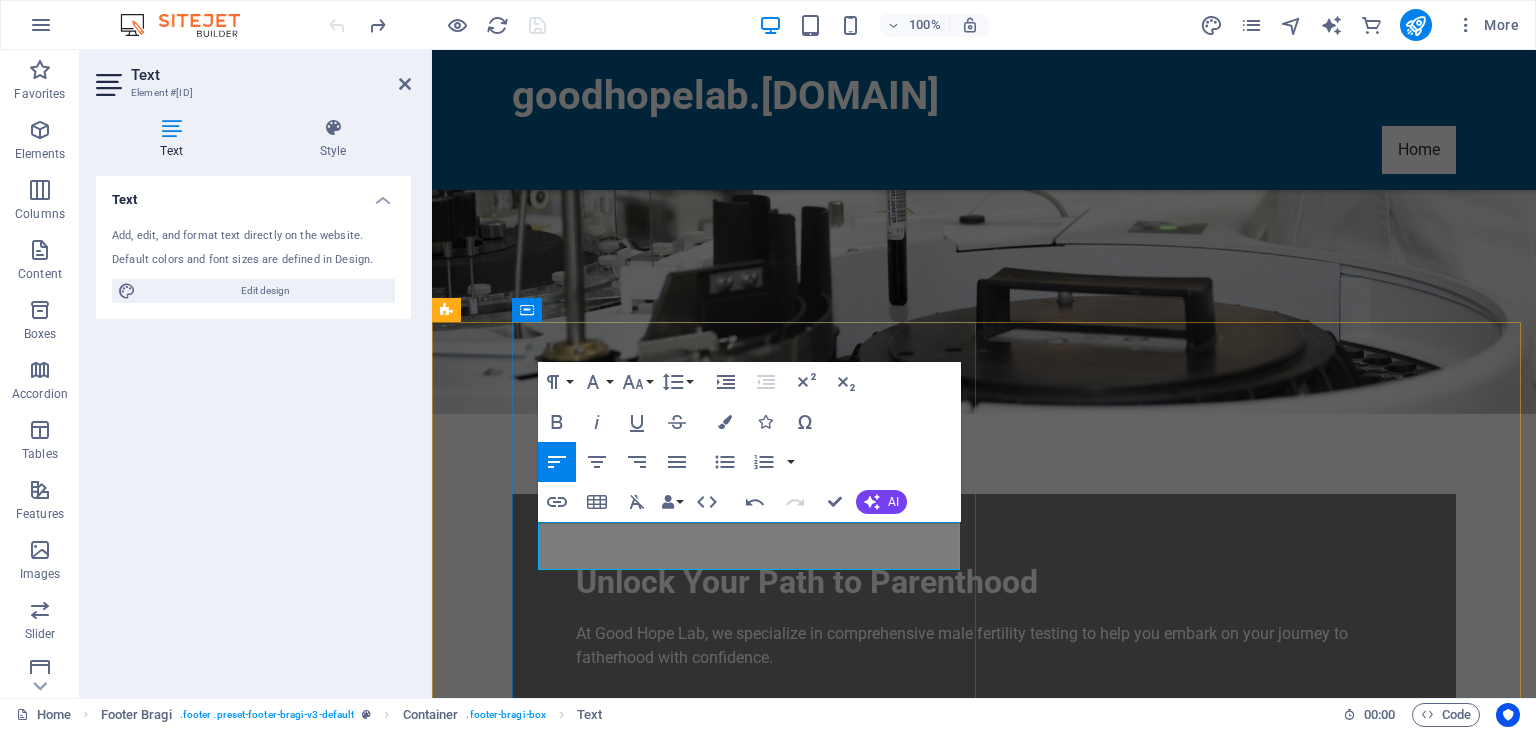 click on "[NUMBER] [STREET]" at bounding box center (583, 1025) 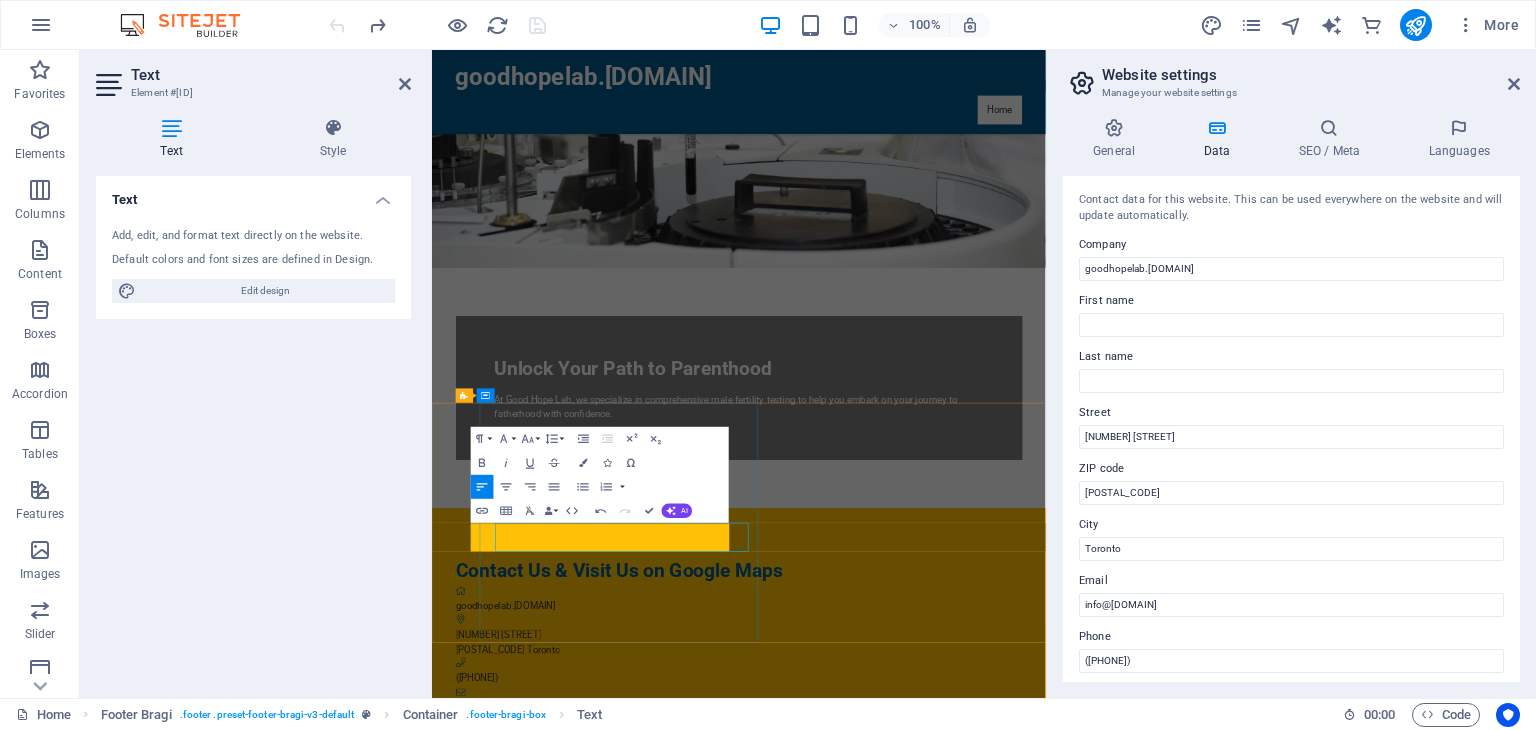 click on "[POSTAL_CODE] [CITY]" at bounding box center [956, 1050] 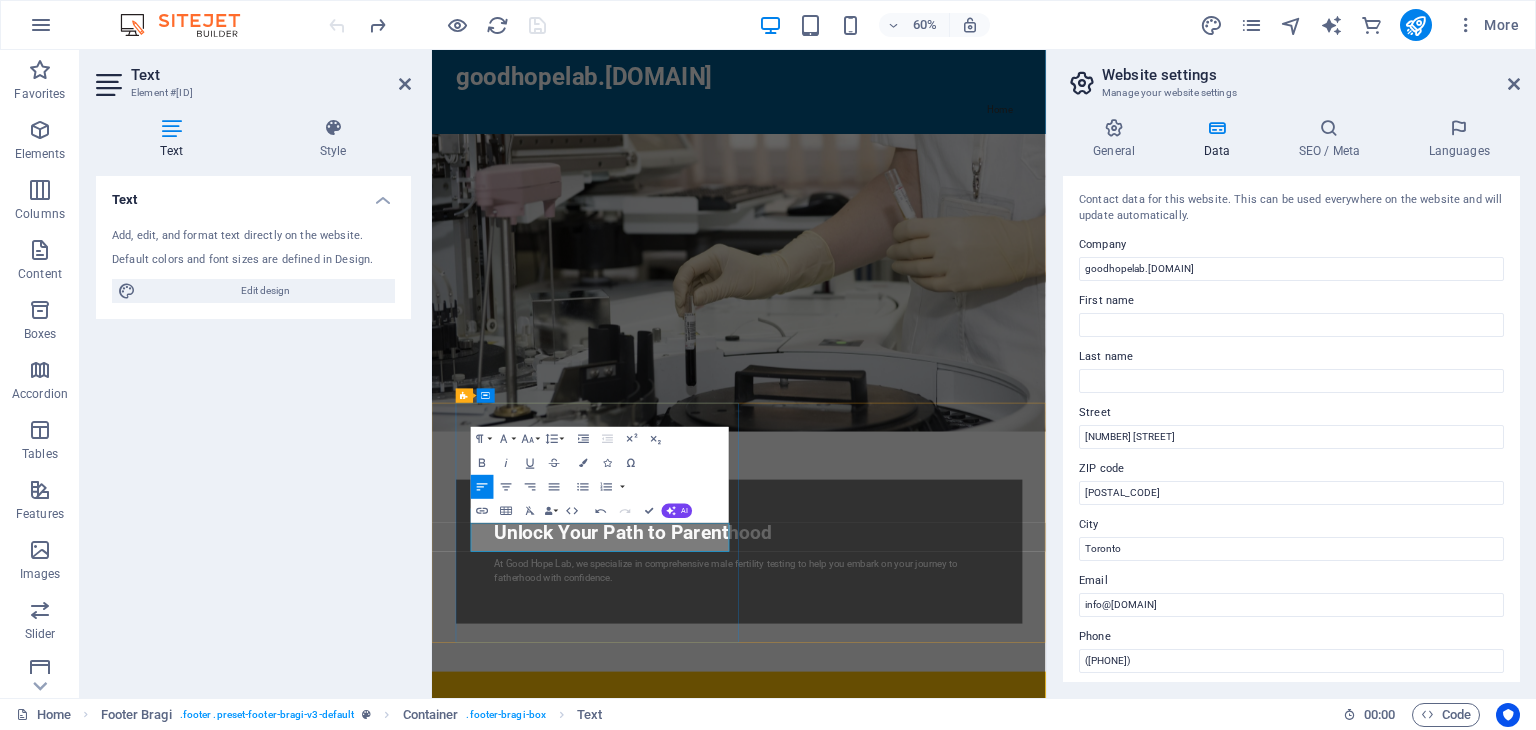 click on "[POSTAL_CODE] [CITY]" at bounding box center [956, 1322] 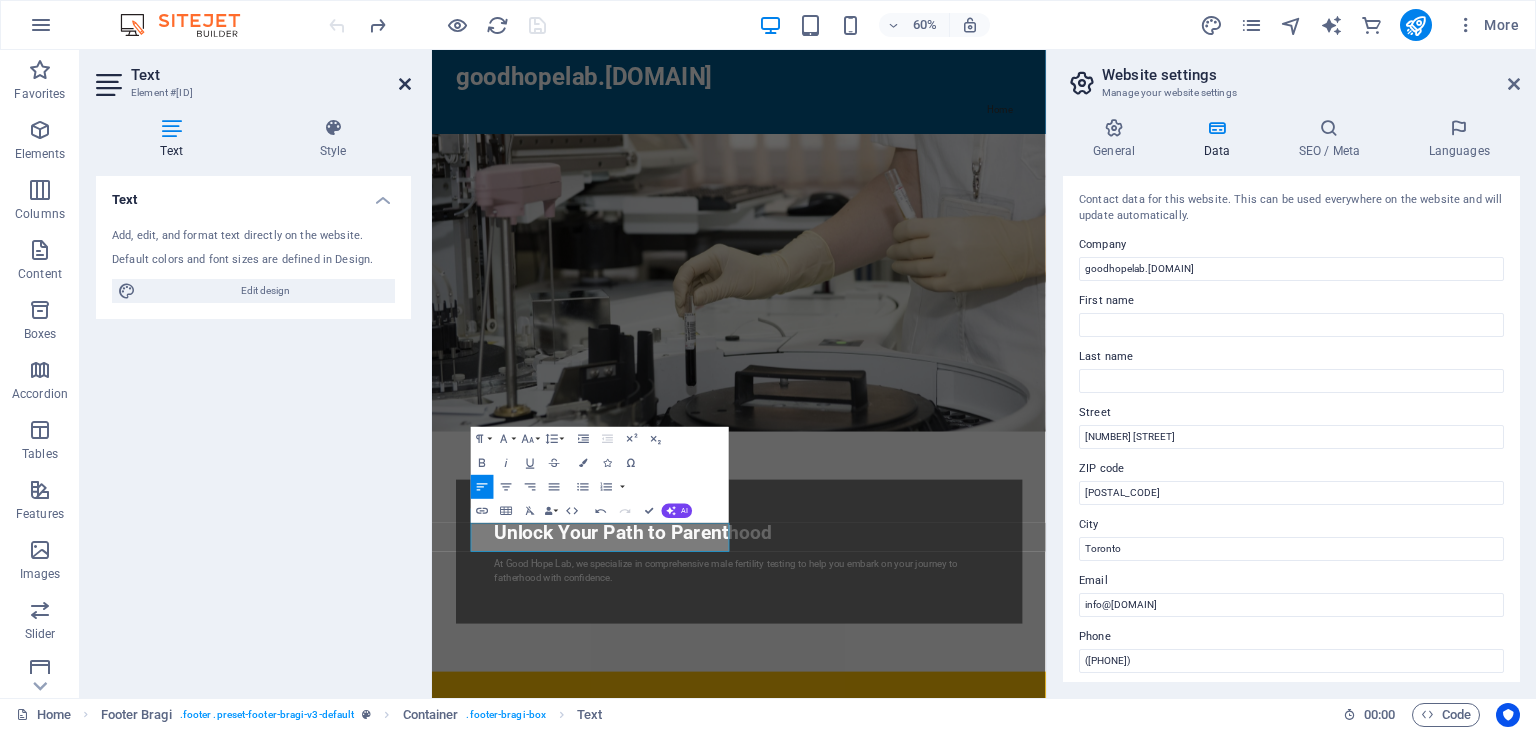click at bounding box center (405, 84) 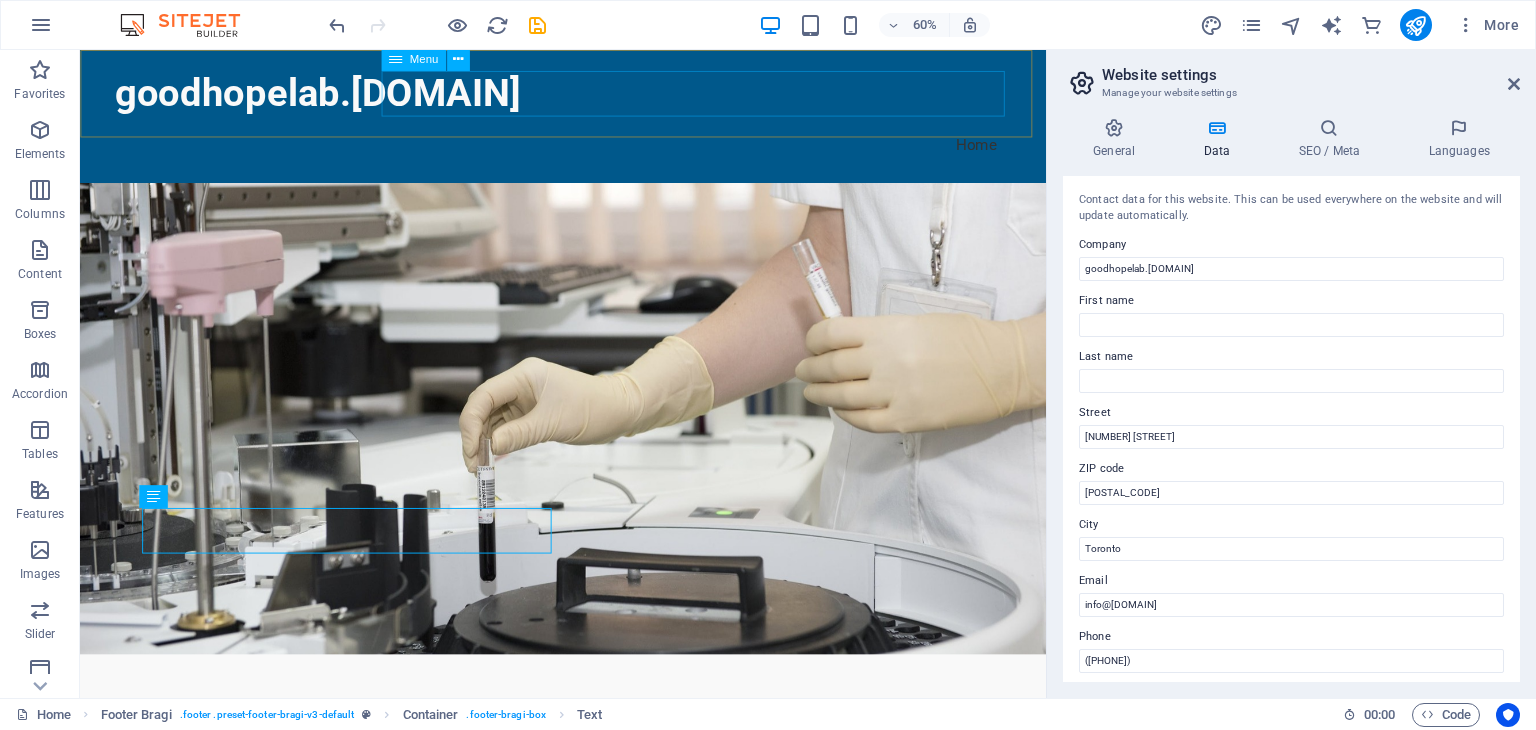 scroll, scrollTop: 306, scrollLeft: 0, axis: vertical 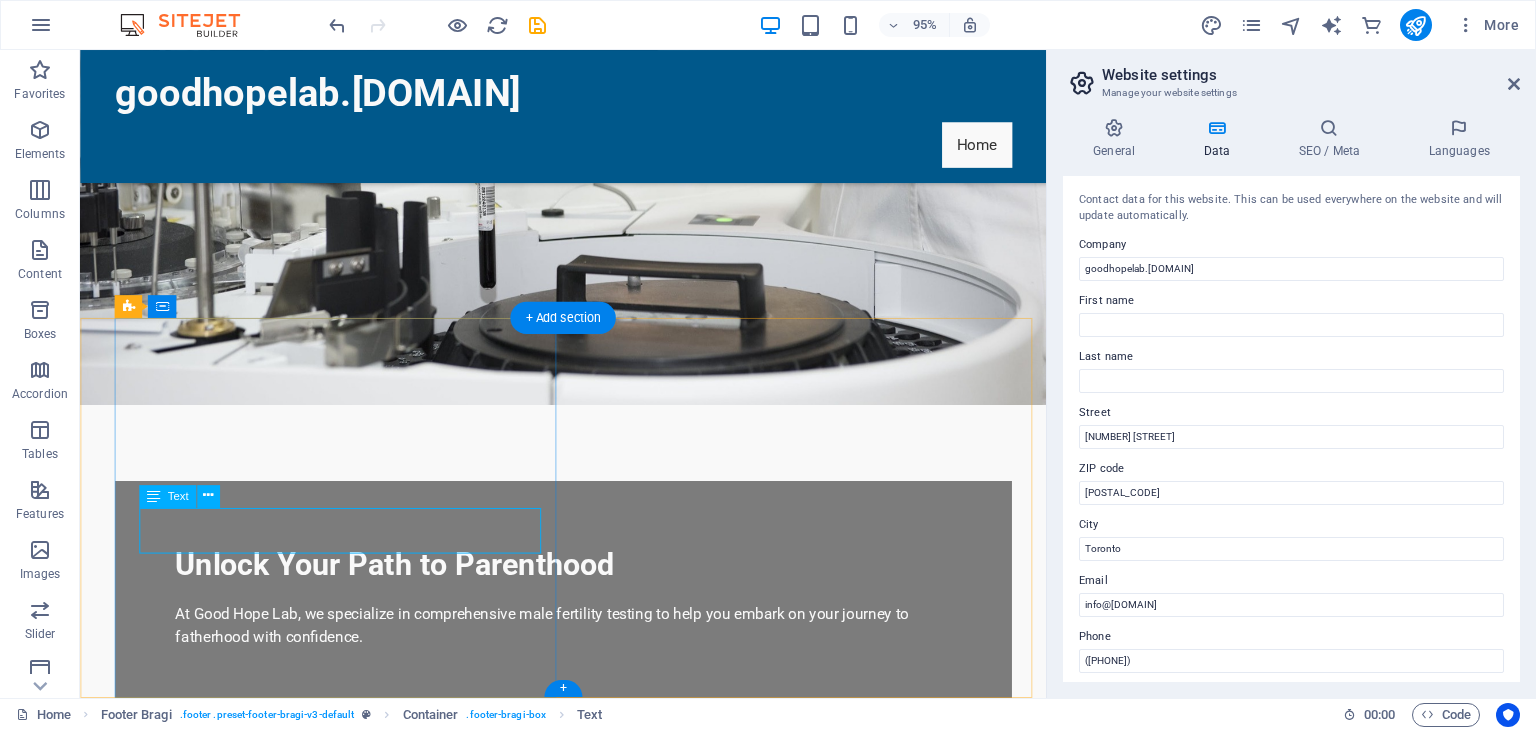 click on "[NUMBER] [STREET]" at bounding box center (188, 1035) 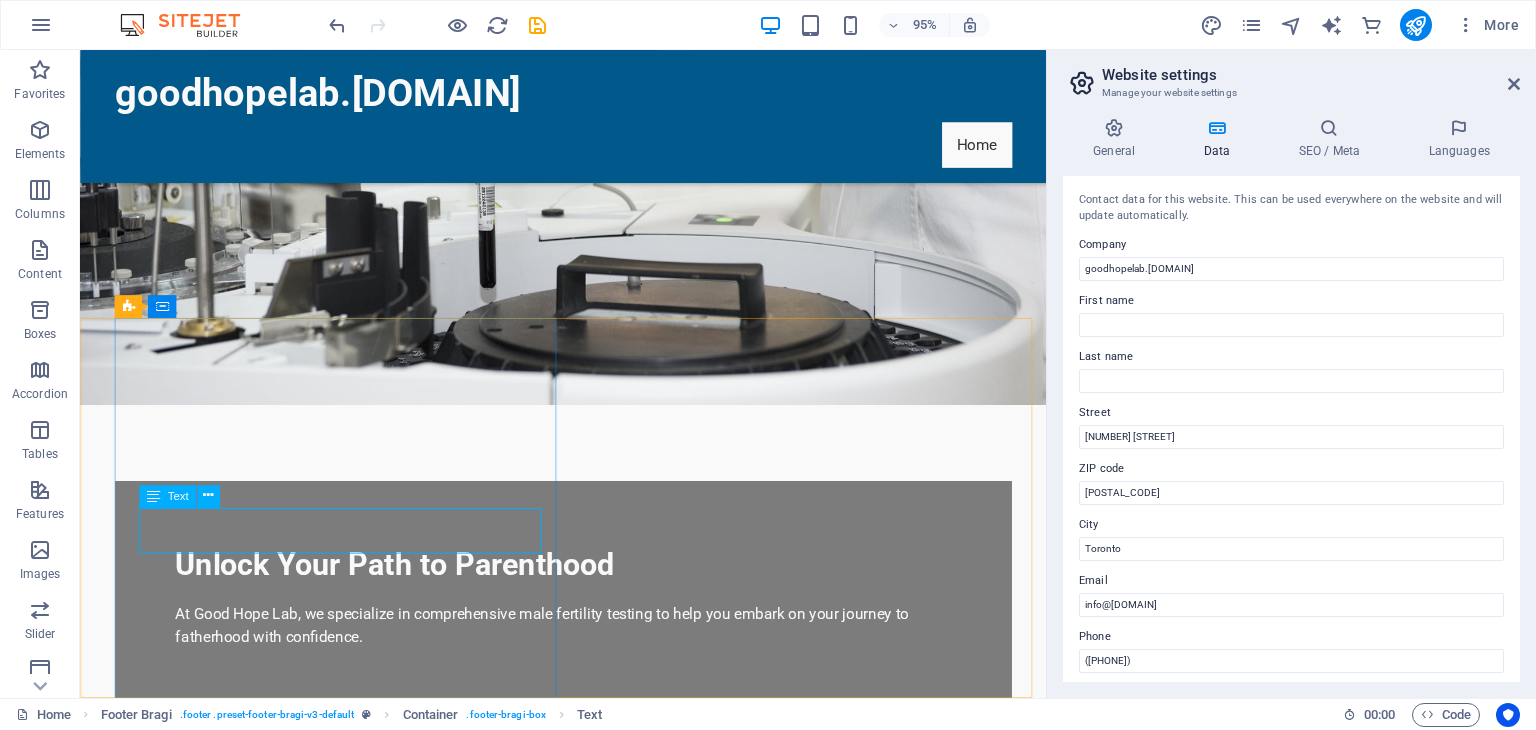 click at bounding box center [152, 496] 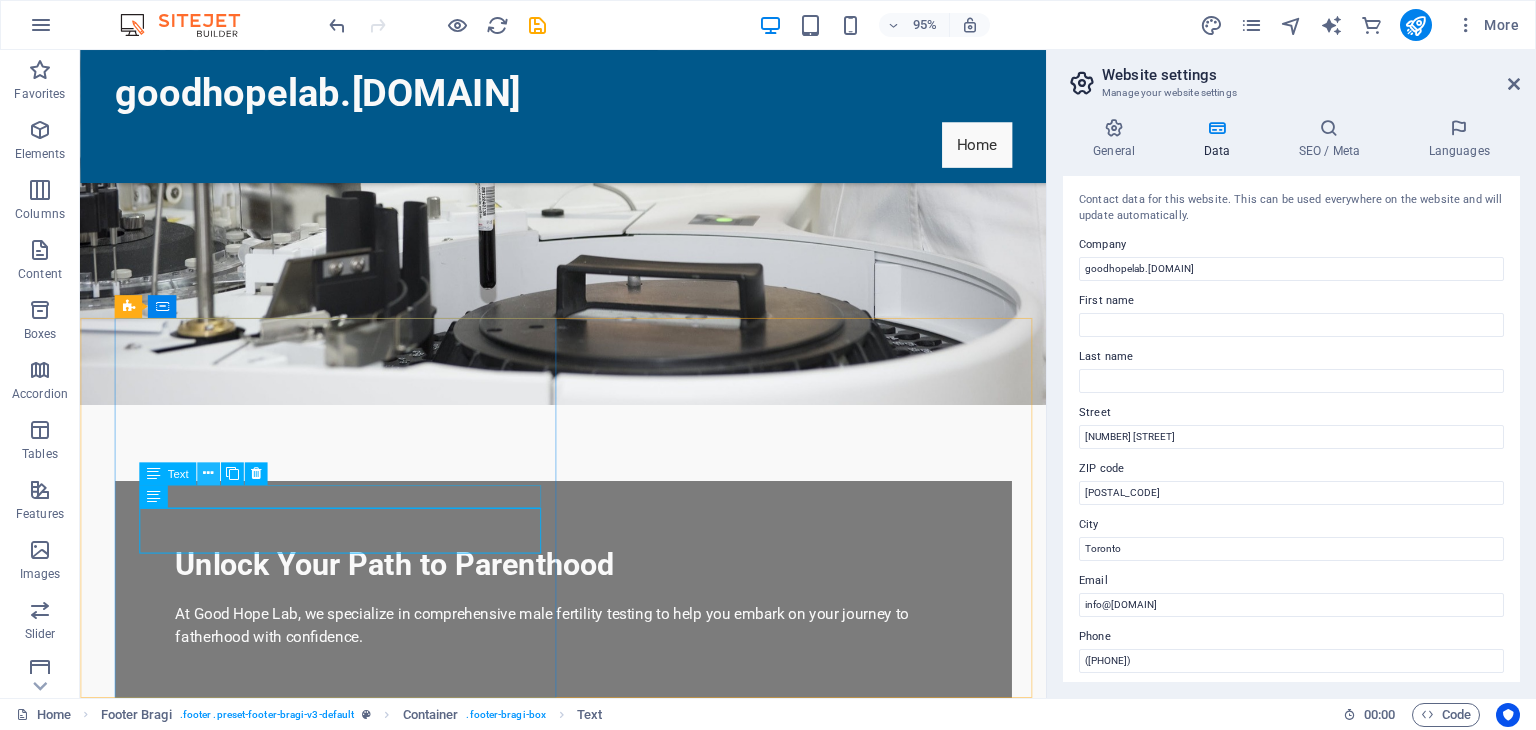 click at bounding box center [208, 473] 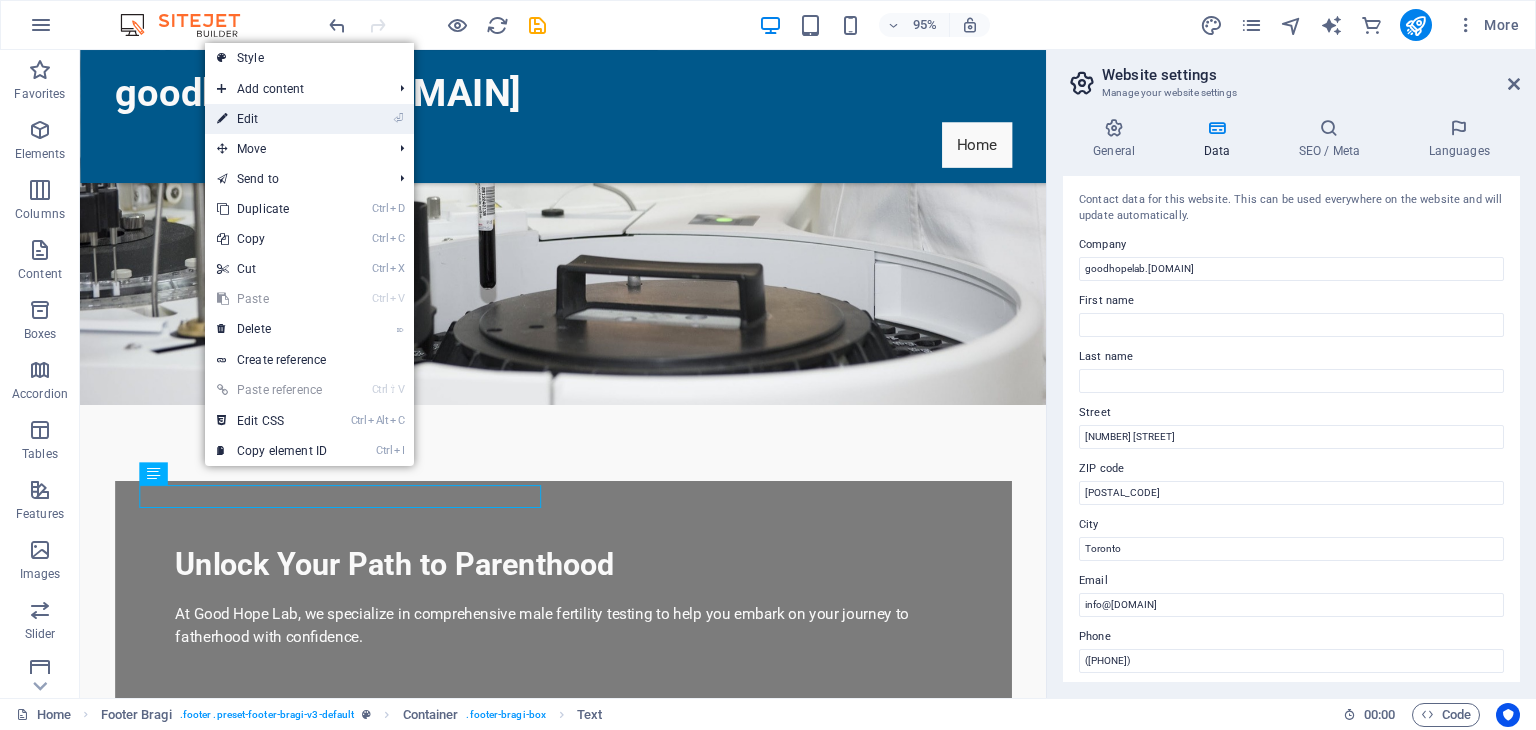 click on "⏎  Edit" at bounding box center (272, 119) 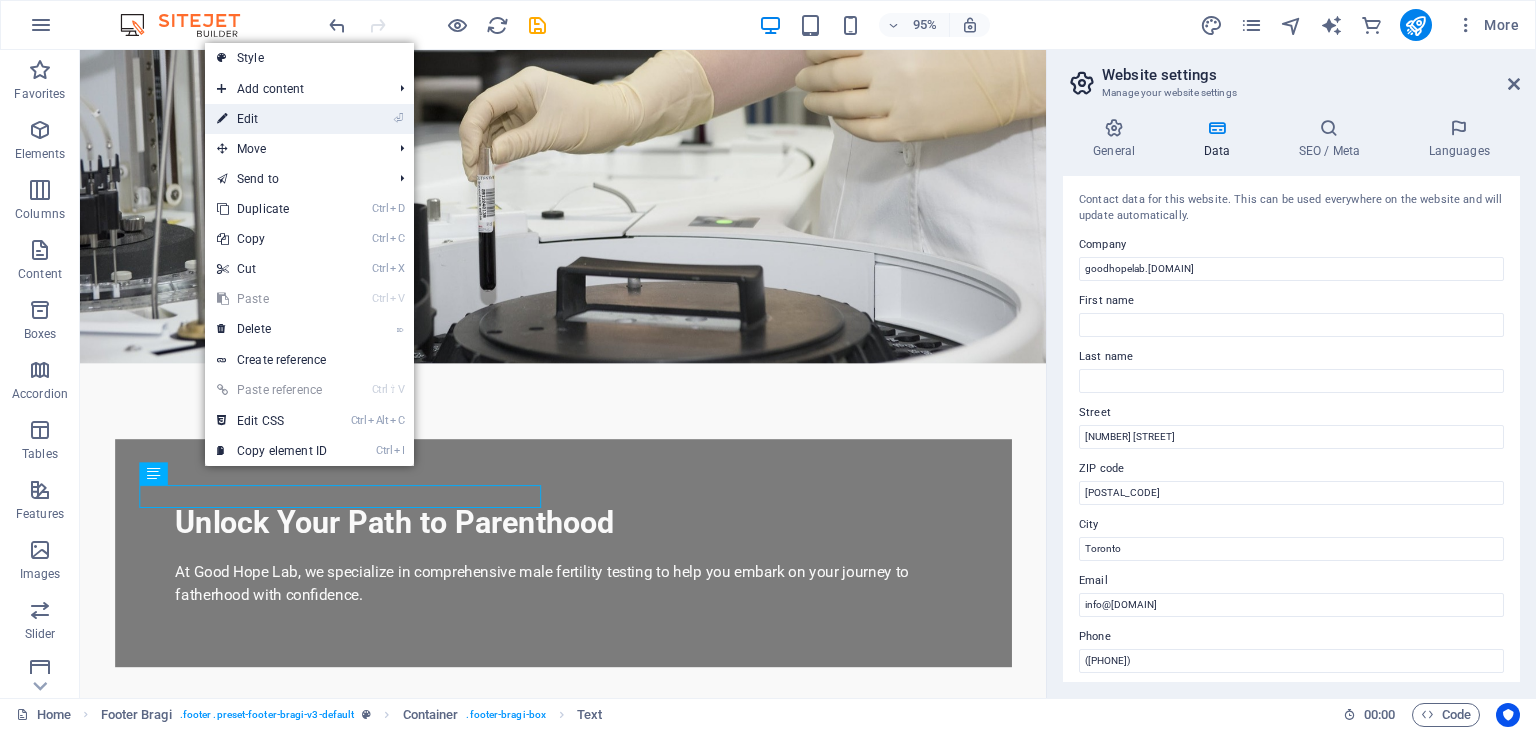 scroll, scrollTop: 0, scrollLeft: 0, axis: both 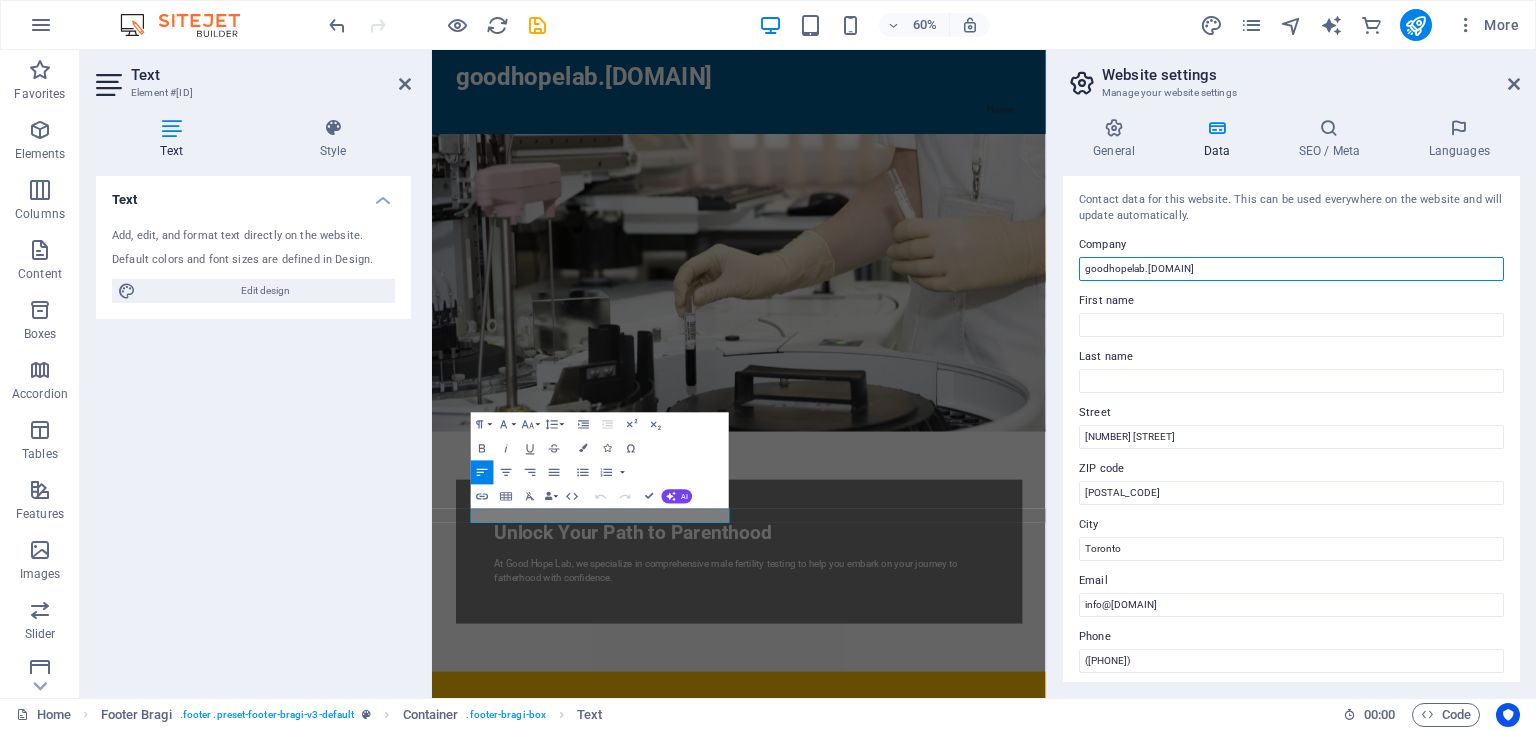 click on "goodhopelab.[DOMAIN]" at bounding box center (1291, 269) 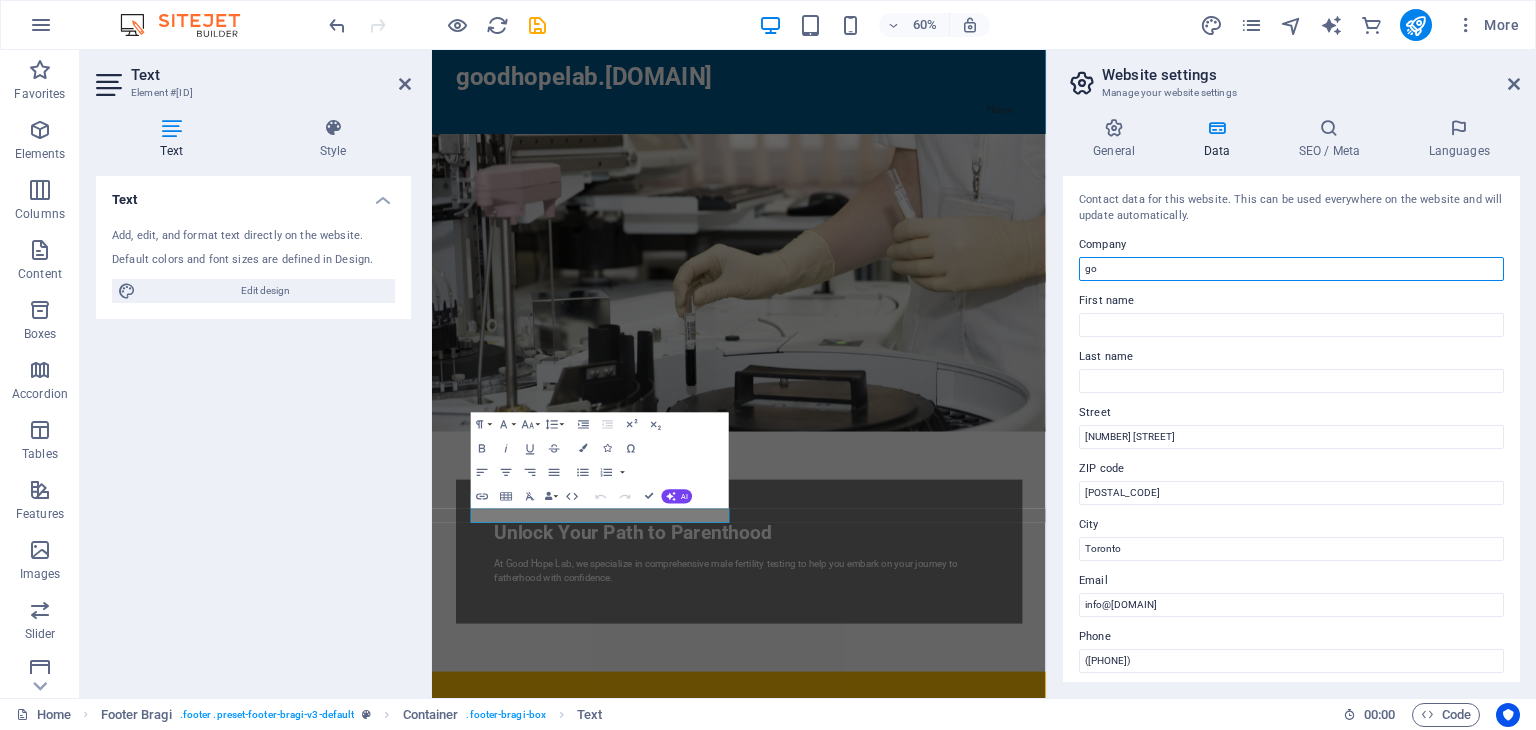 type on "g" 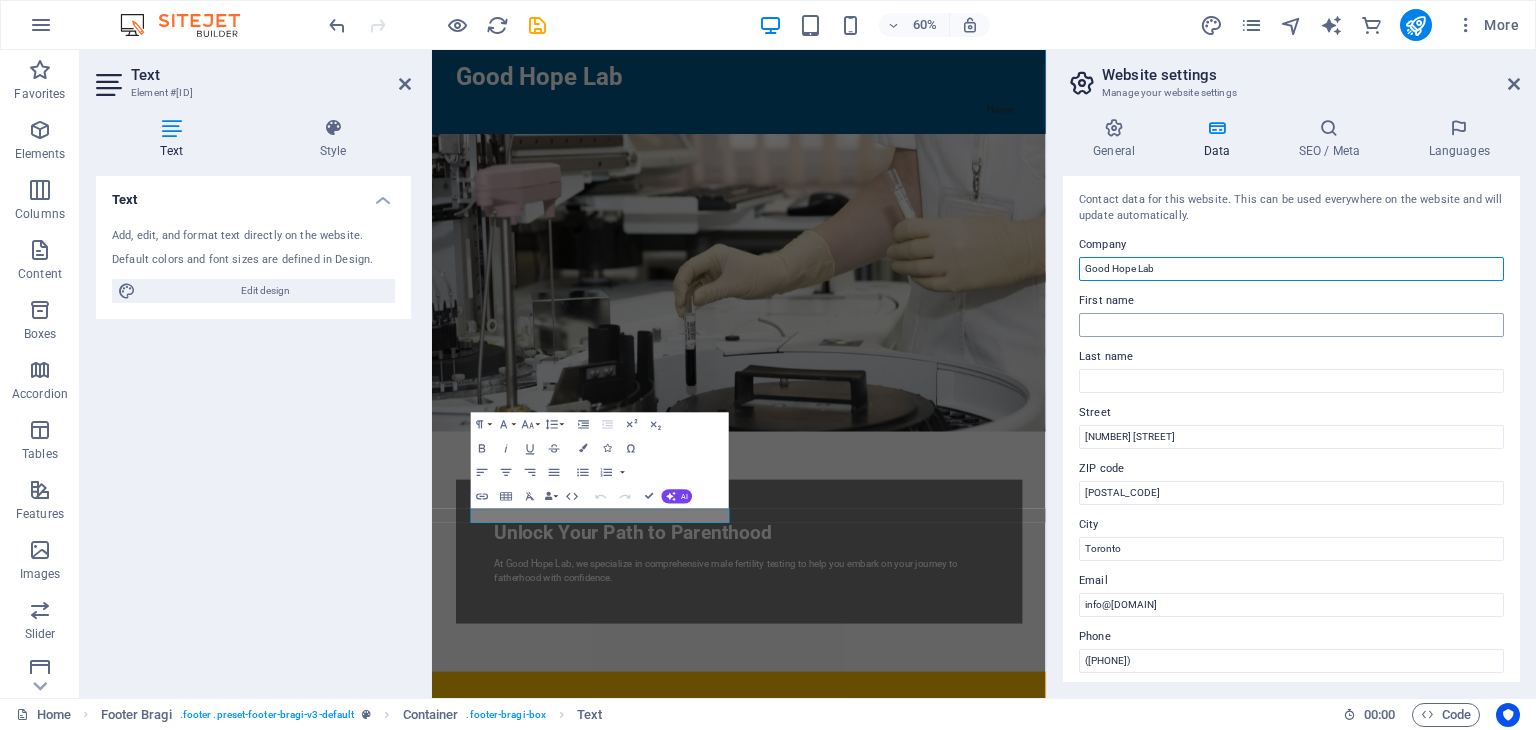 type on "Good Hope Lab" 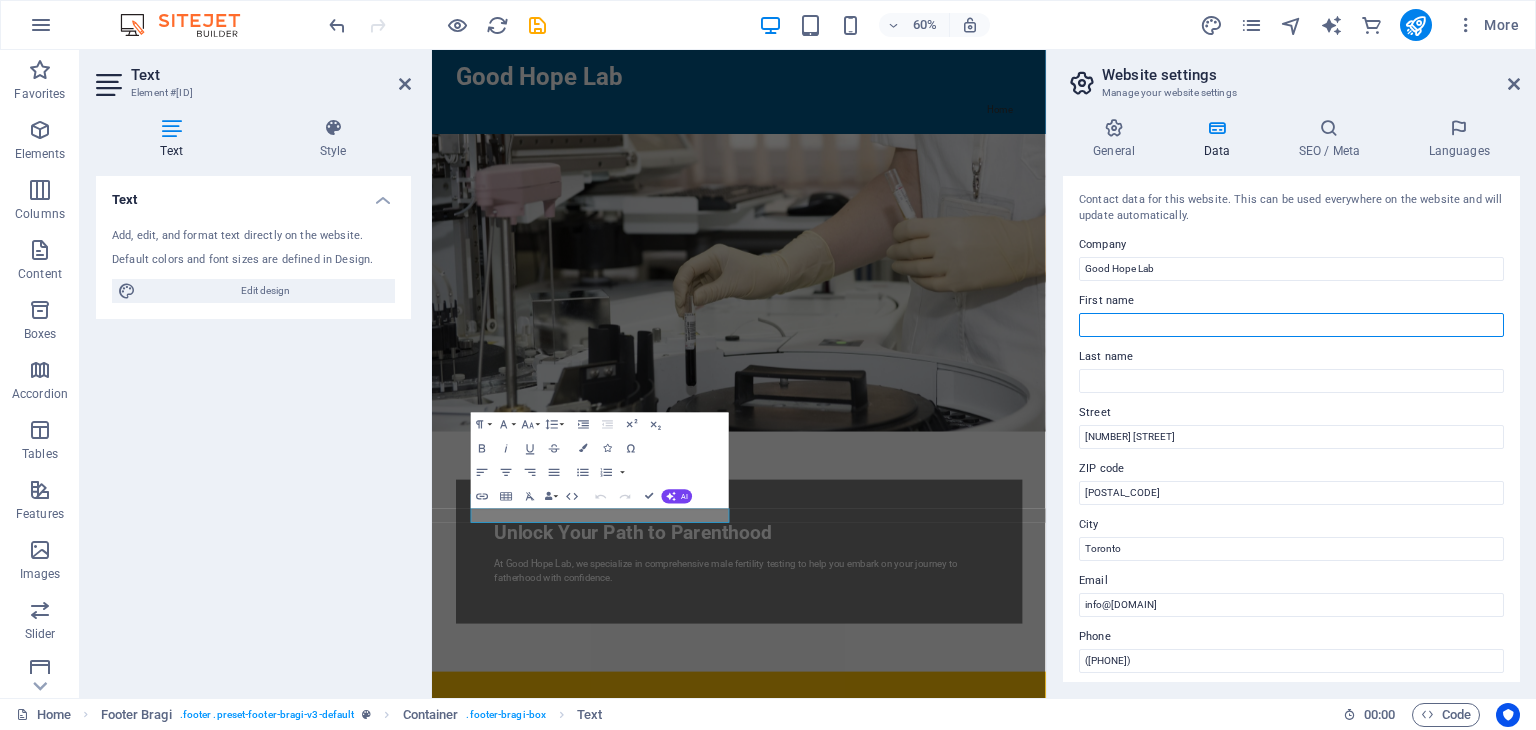 click on "First name" at bounding box center (1291, 325) 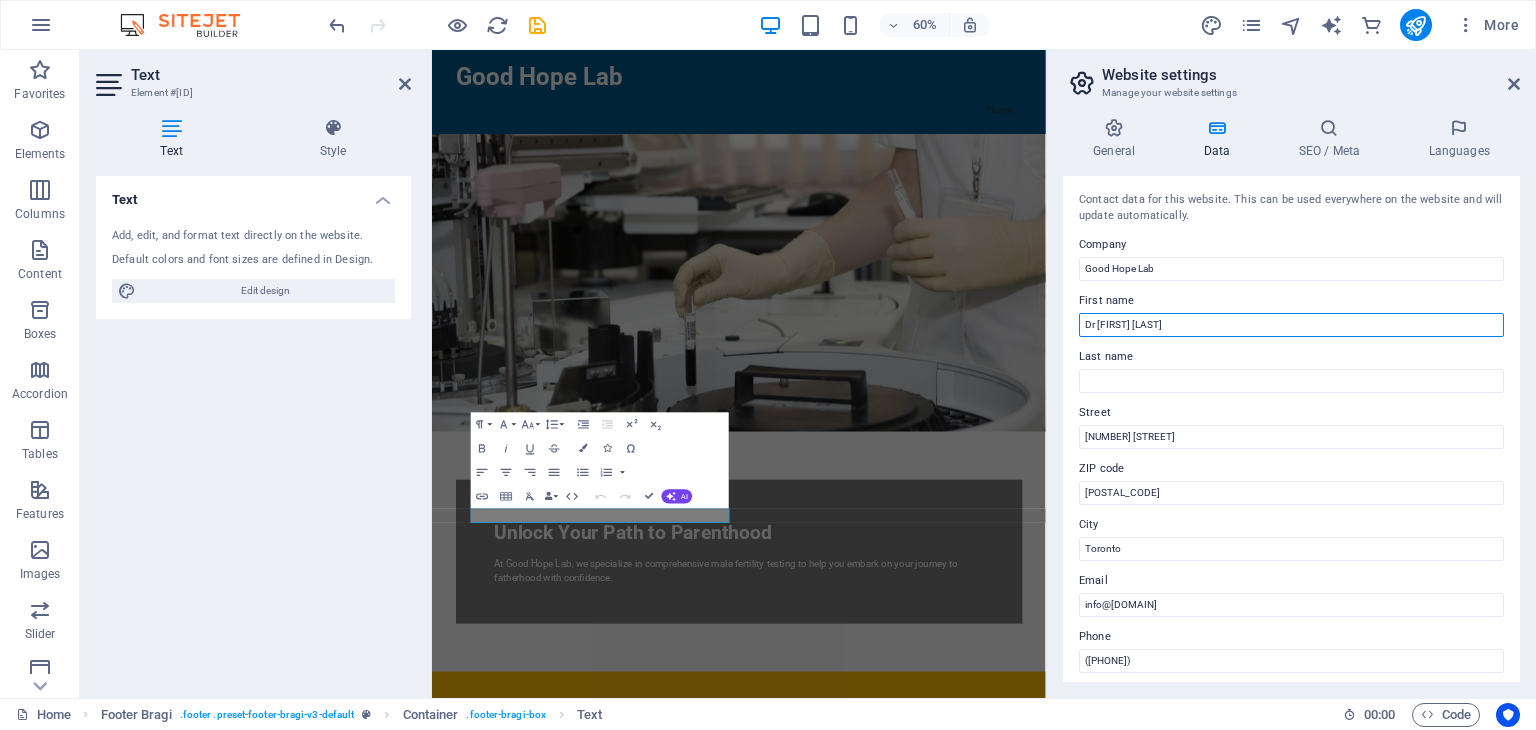 click on "Dr [FIRST] [LAST]" at bounding box center (1291, 325) 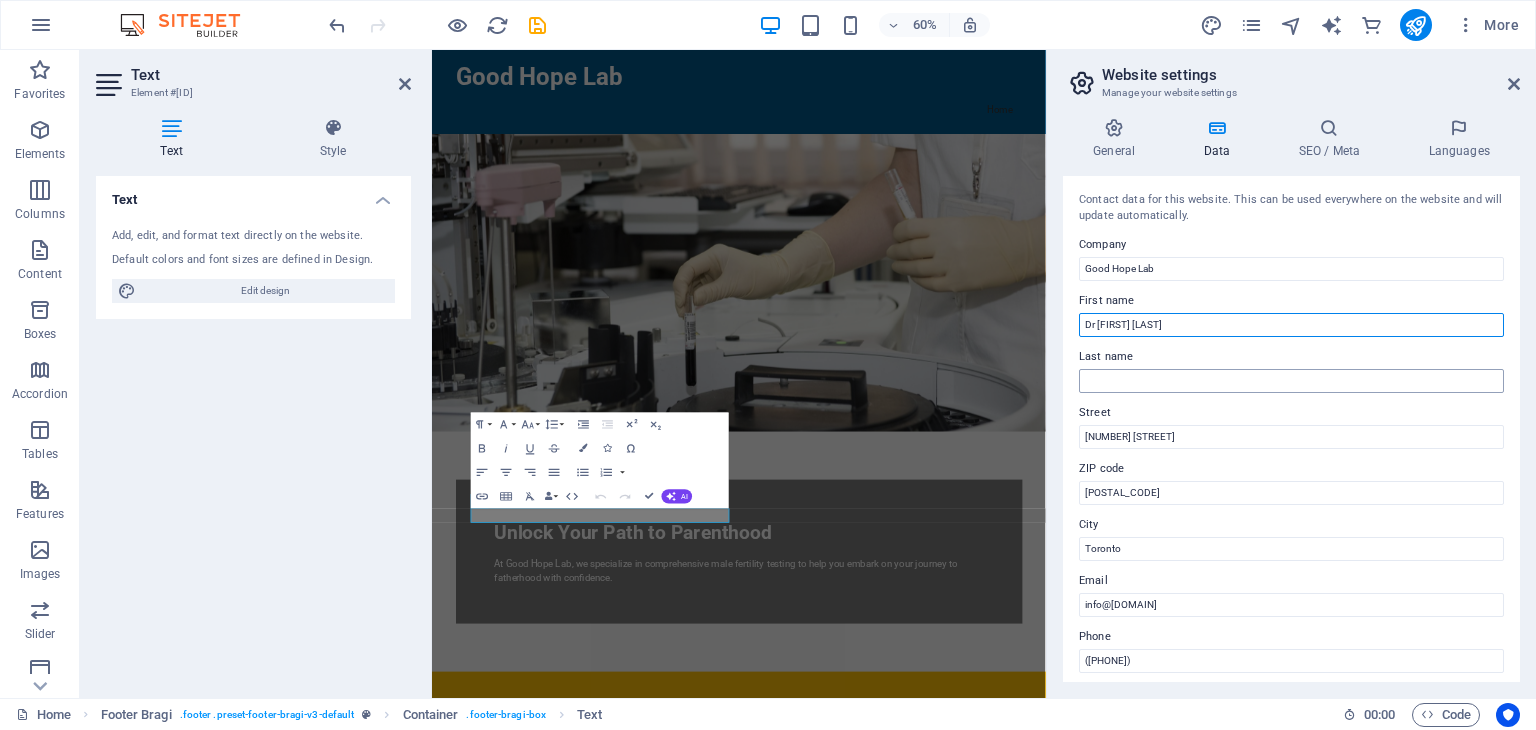 type on "Dr [FIRST] [LAST]" 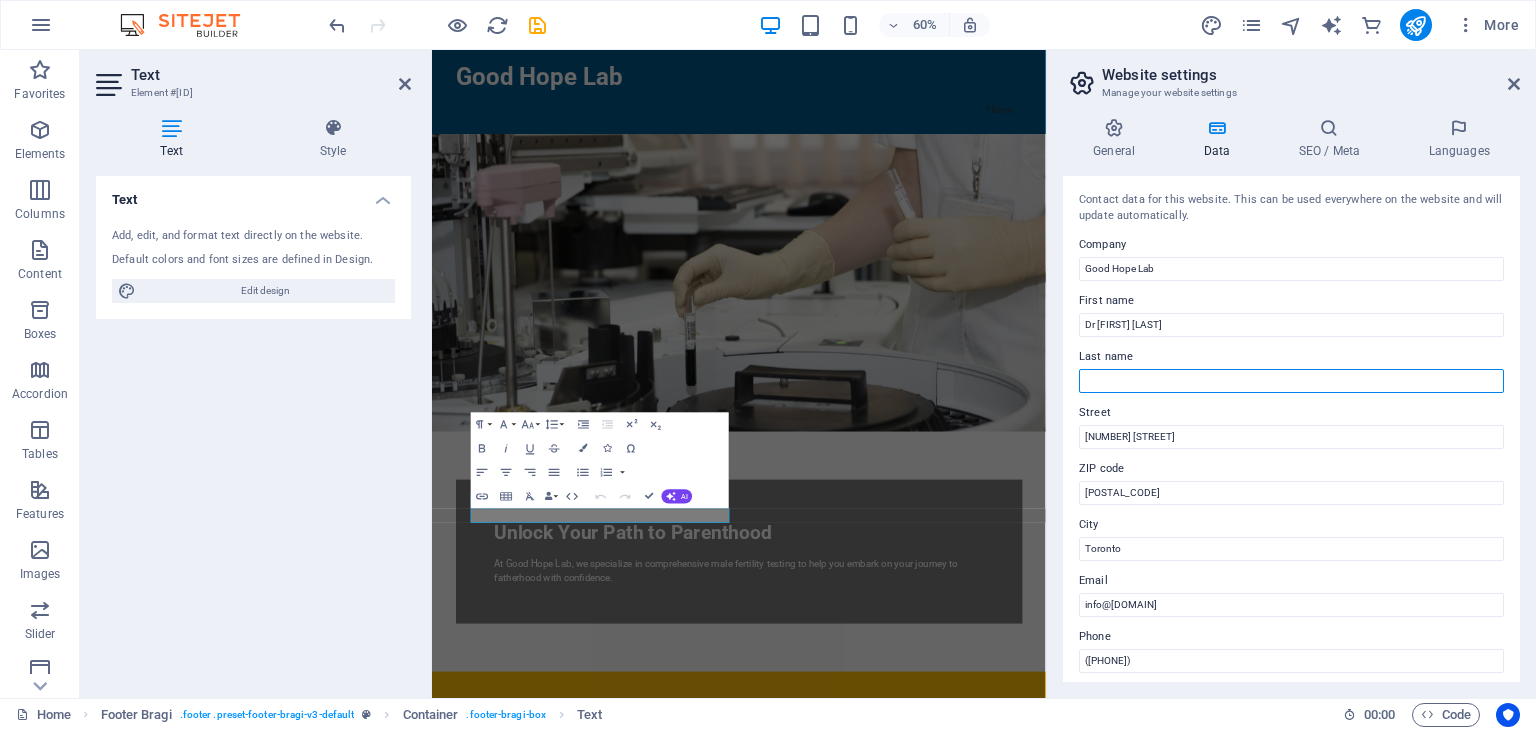 click on "Last name" at bounding box center (1291, 381) 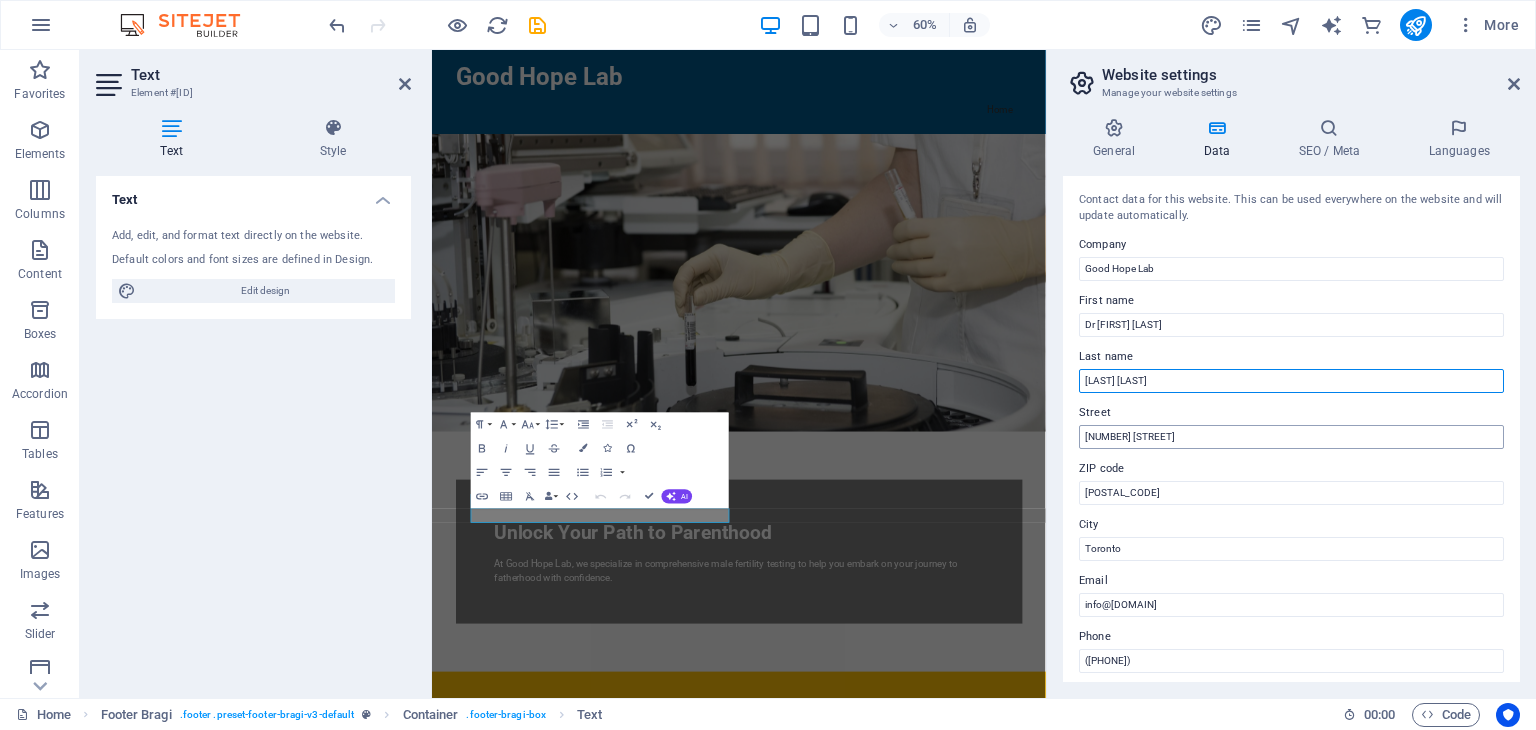 type on "[LAST] [LAST]" 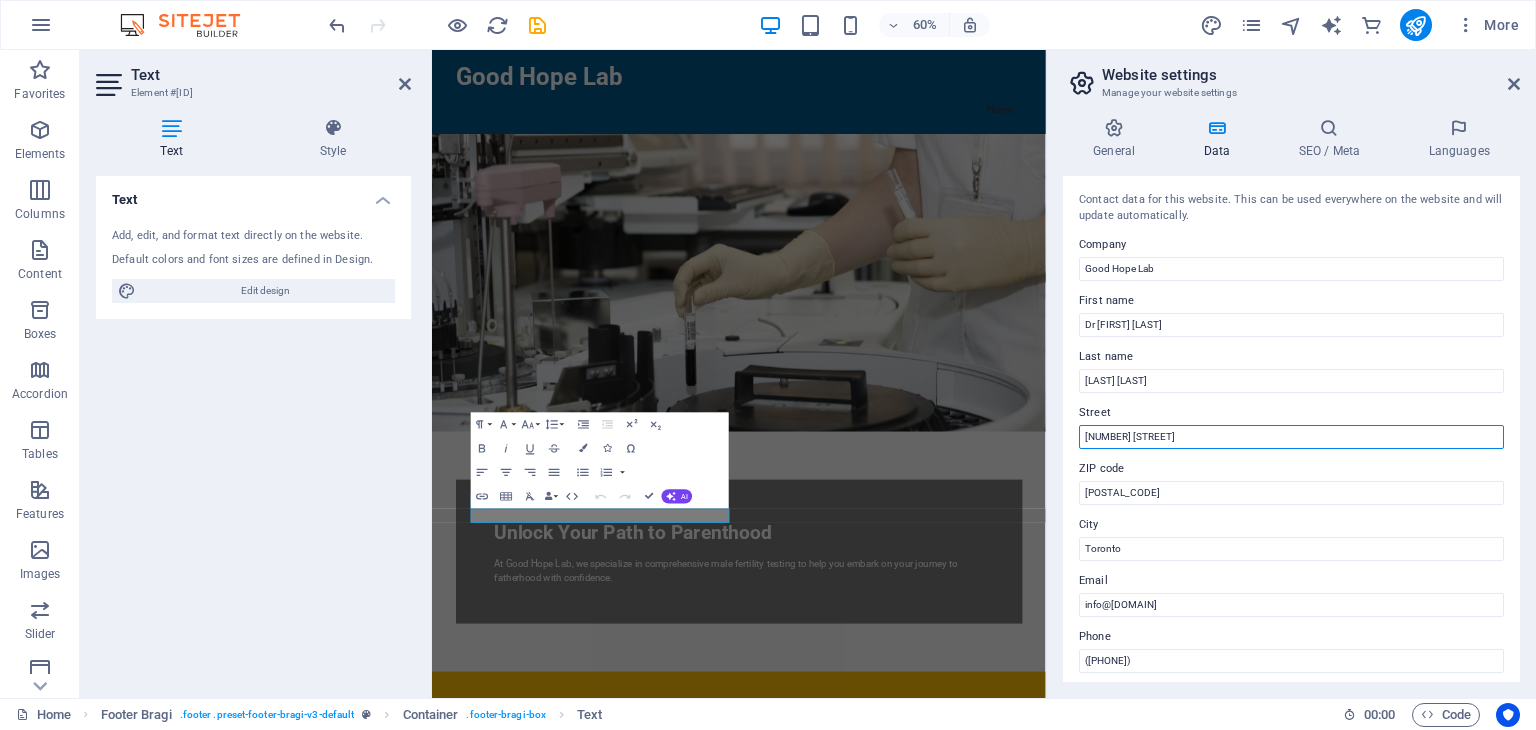 click on "[NUMBER] [STREET]" at bounding box center (1291, 437) 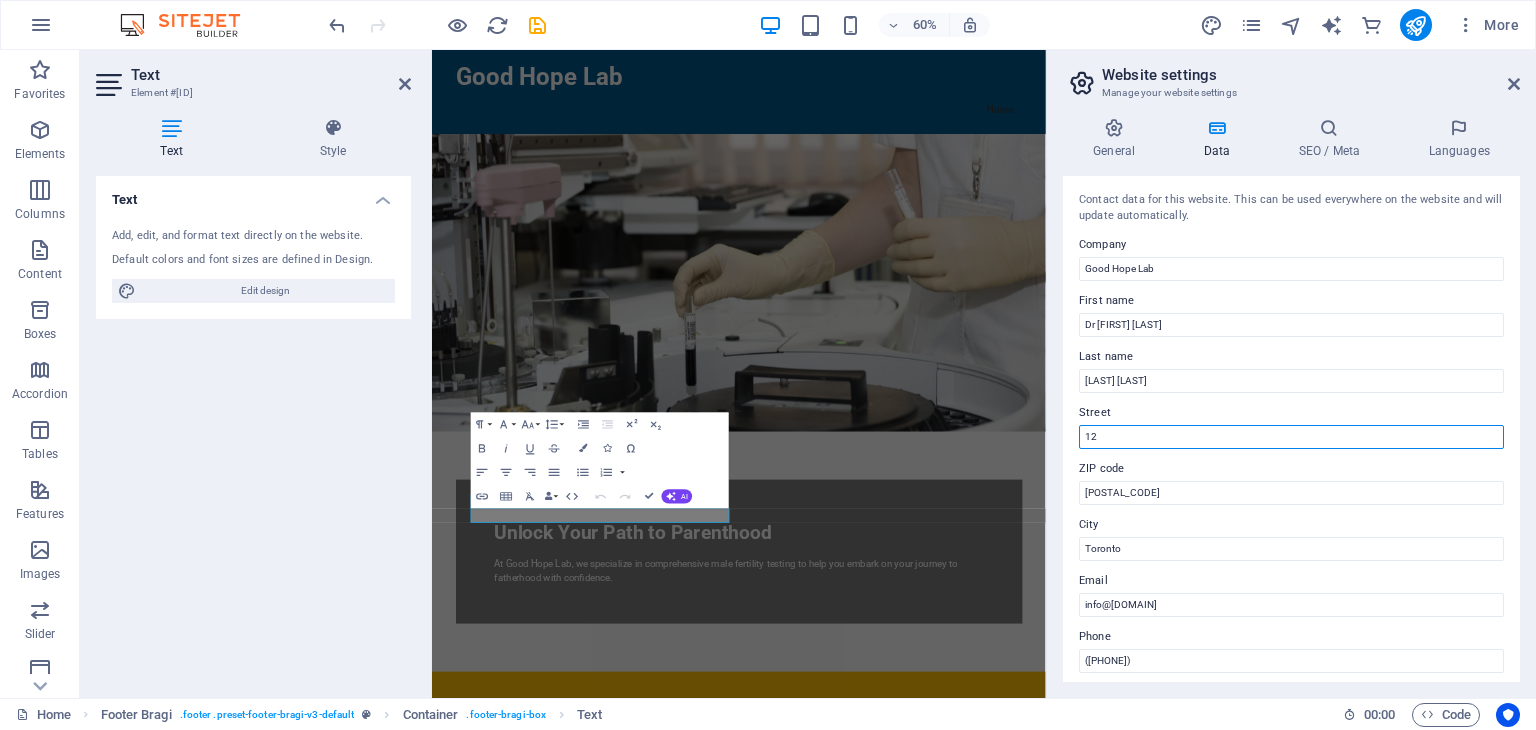 type on "1" 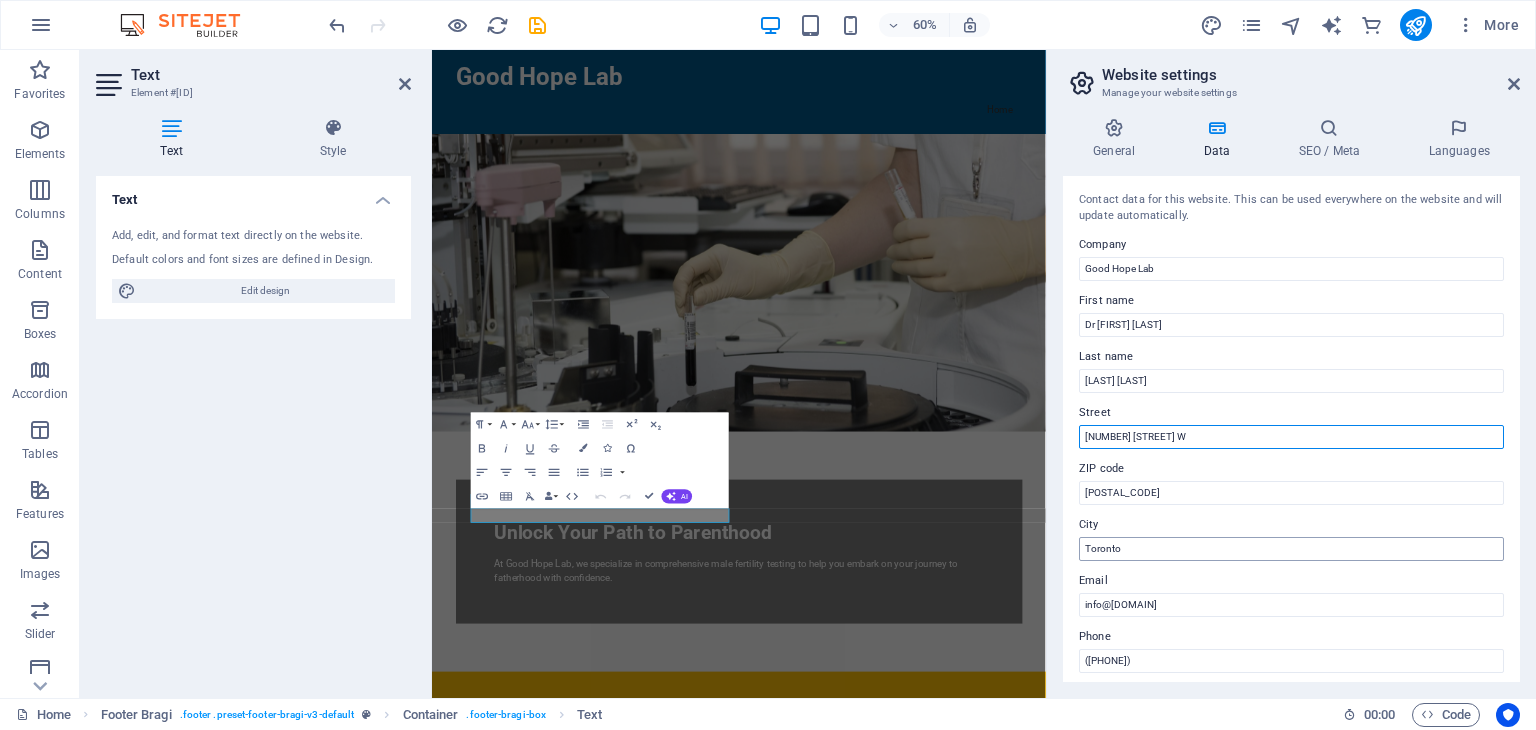 type on "[NUMBER] [STREET] W" 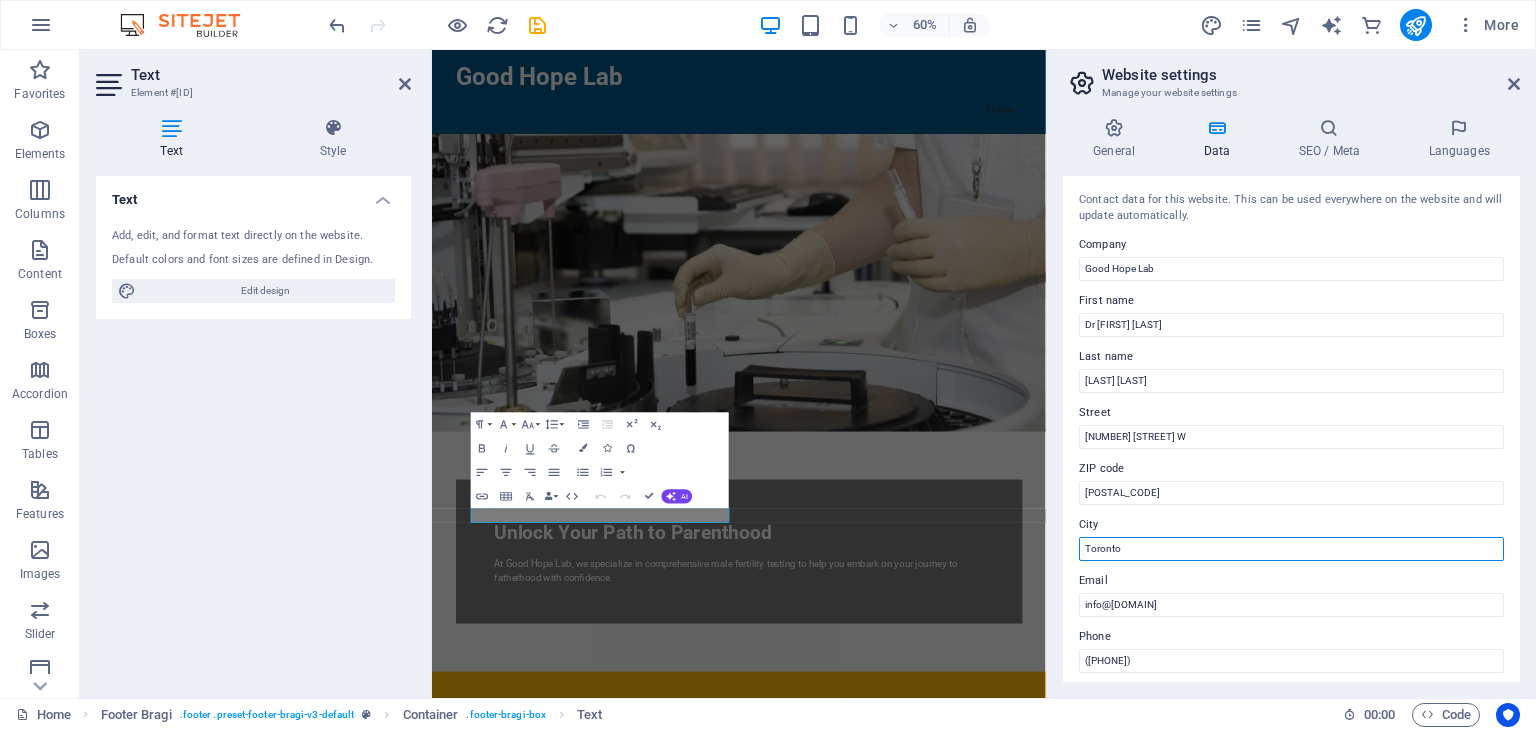 click on "Toronto" at bounding box center [1291, 549] 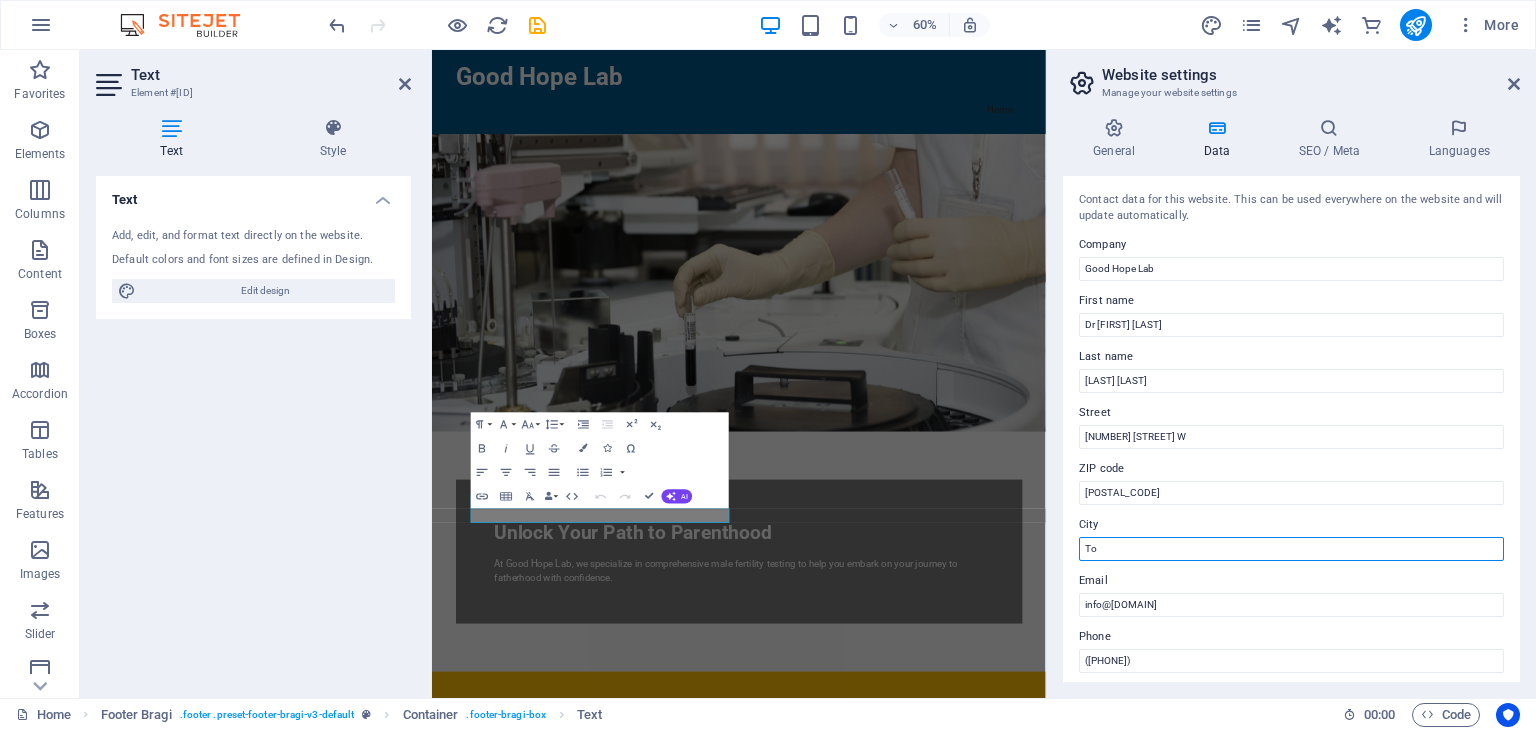 type on "T" 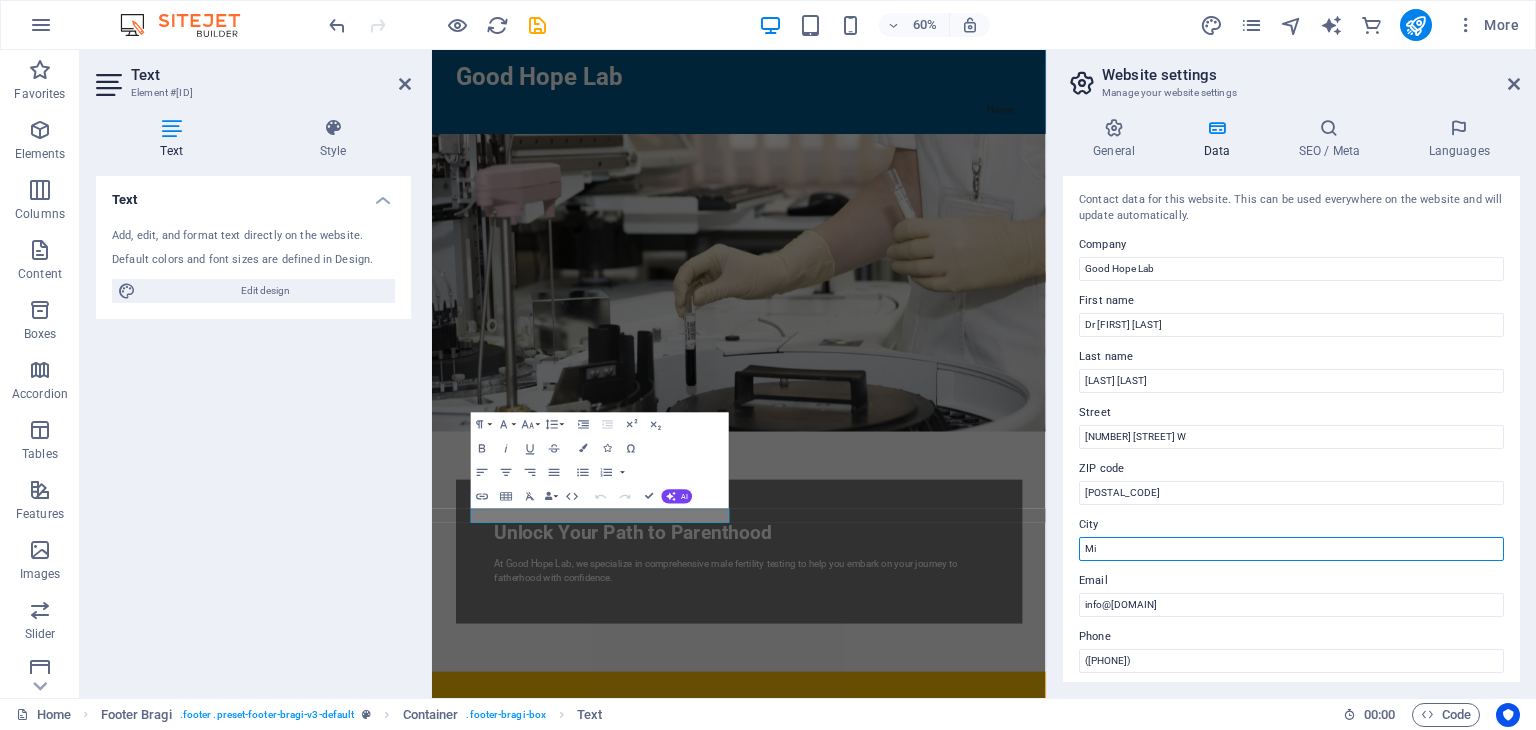 type on "M" 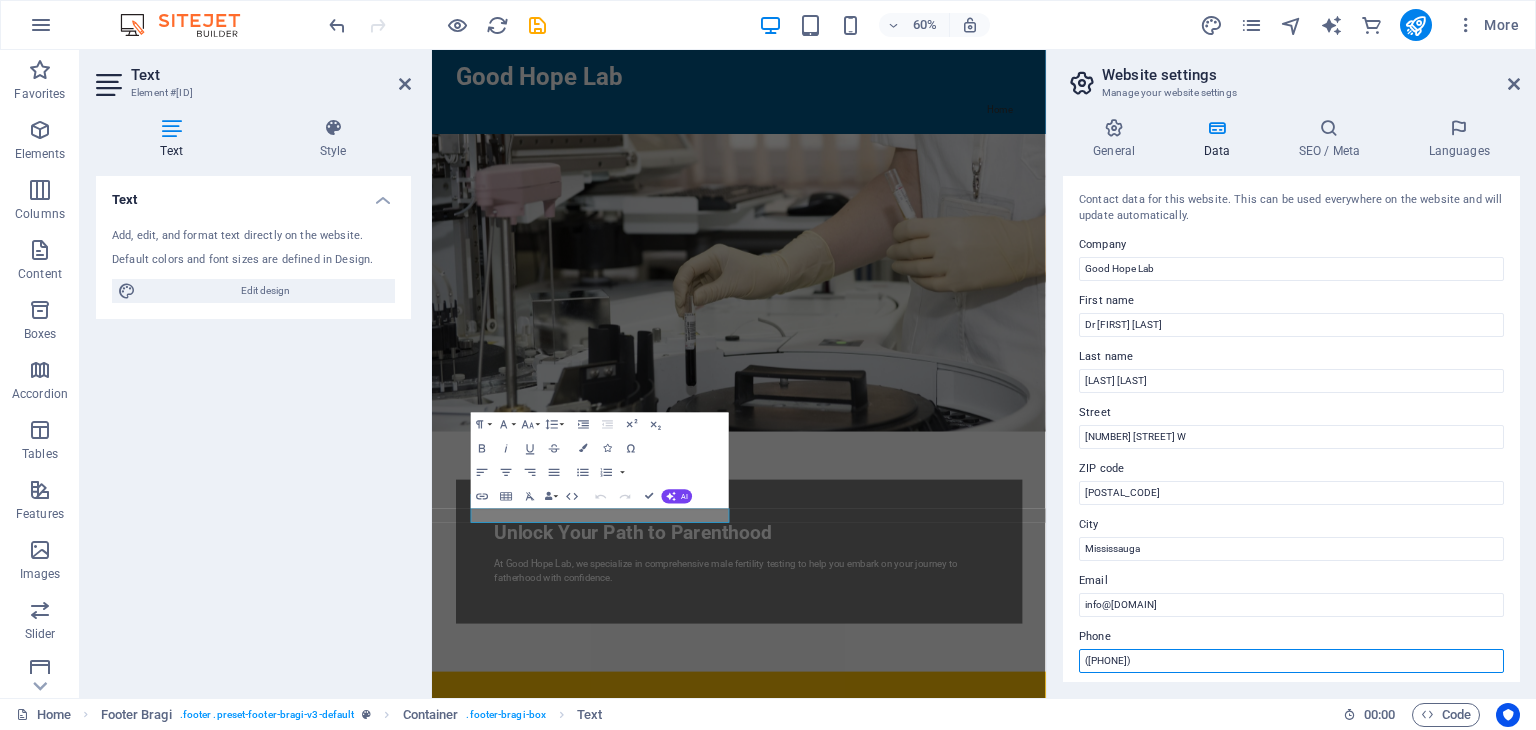 click on "([PHONE])" at bounding box center (1291, 661) 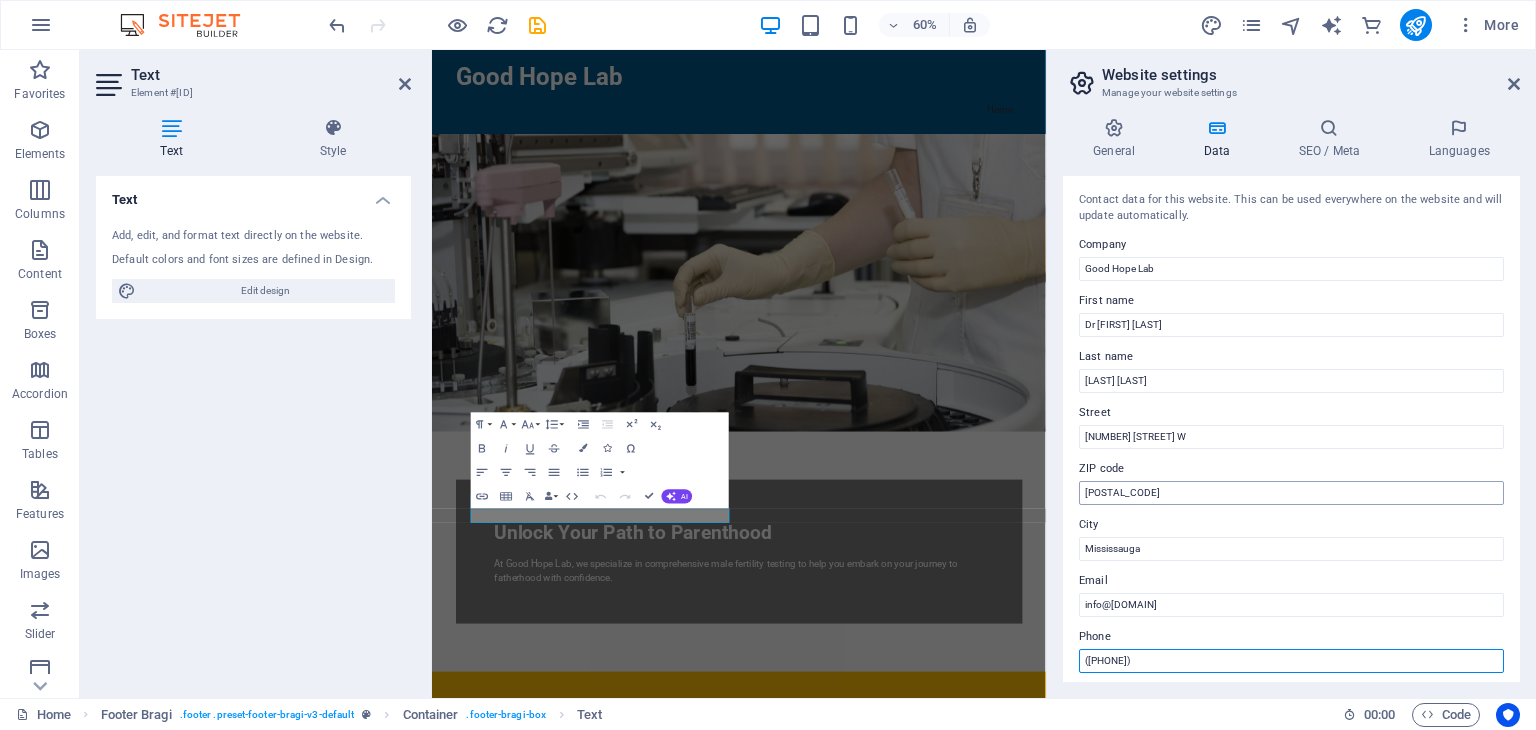 type on "([PHONE])" 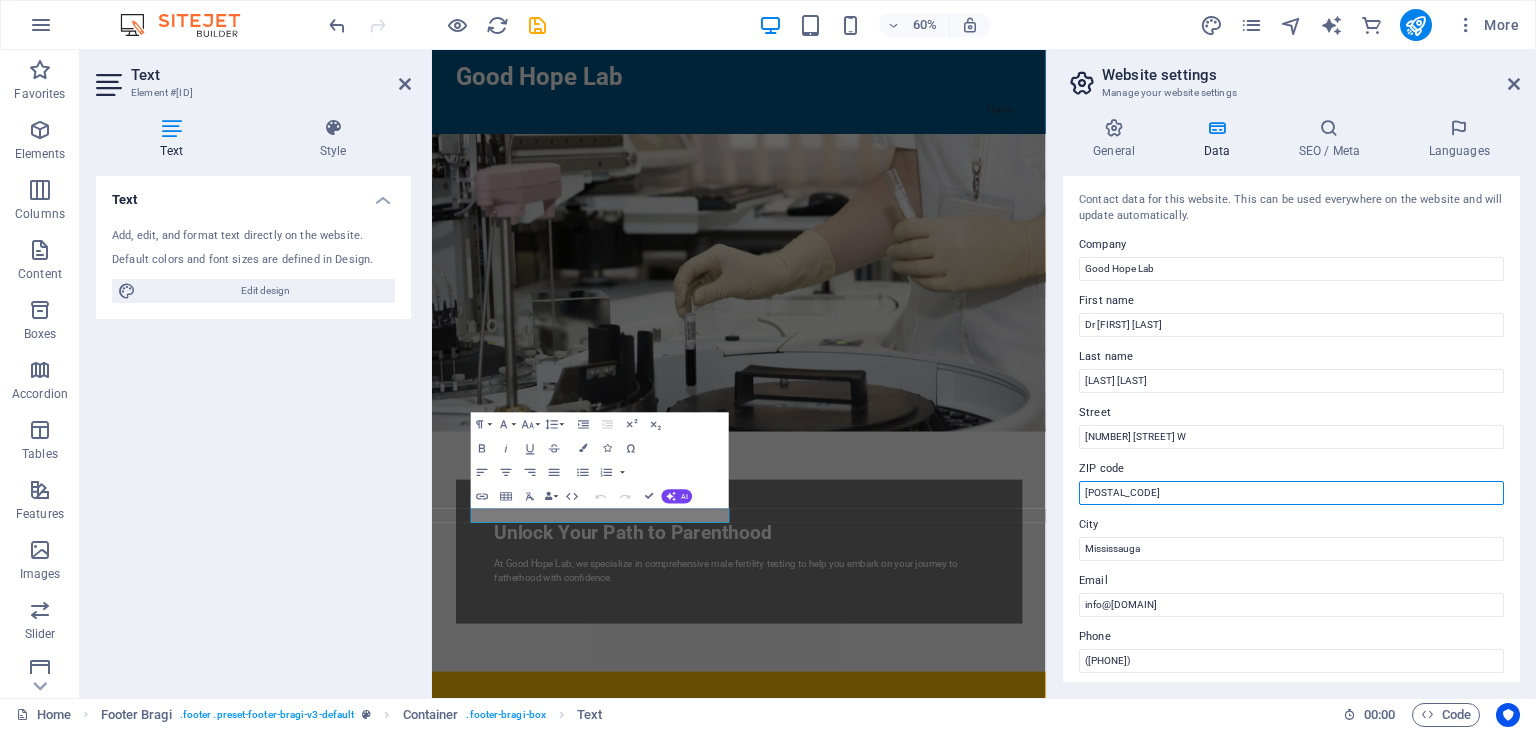 click on "[POSTAL_CODE]" at bounding box center [1291, 493] 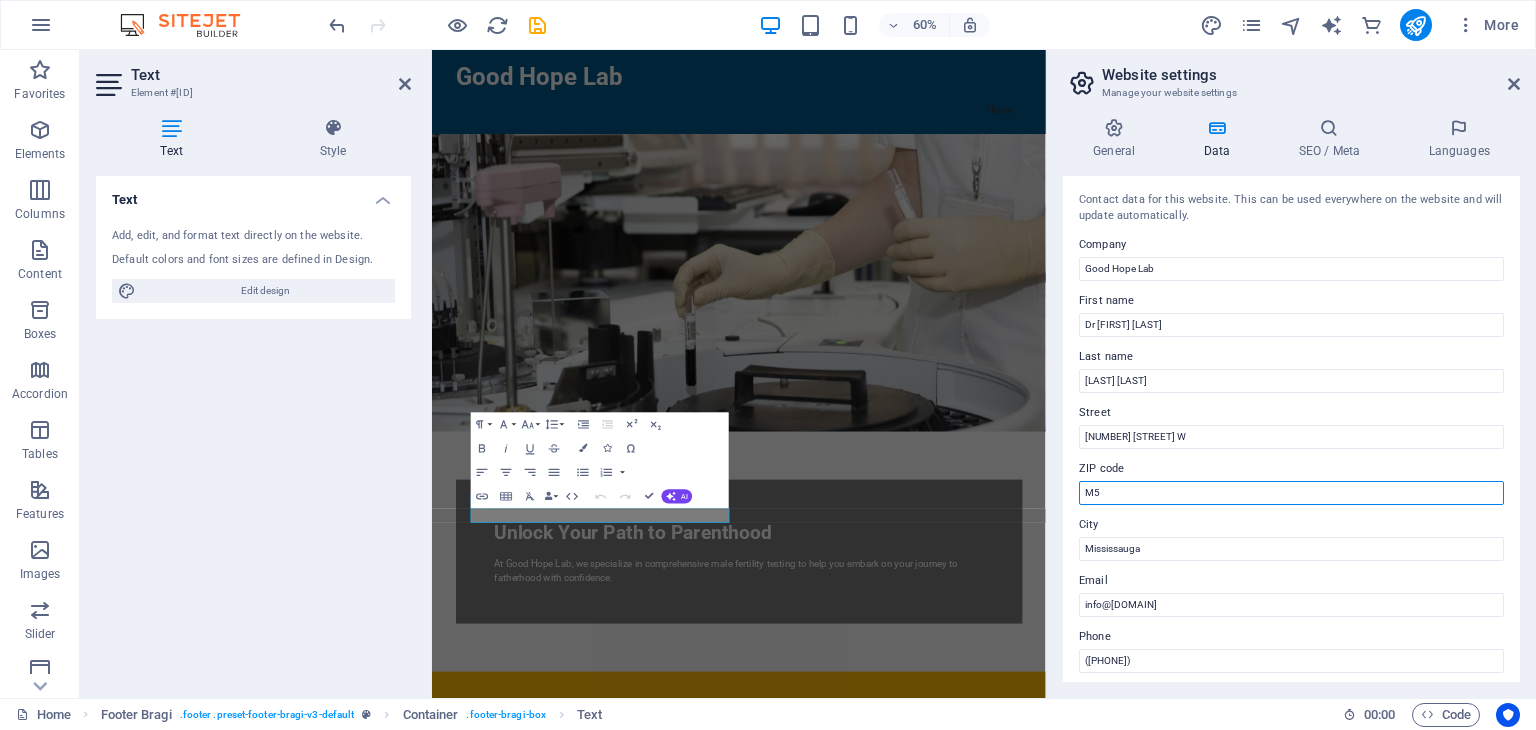 type on "M" 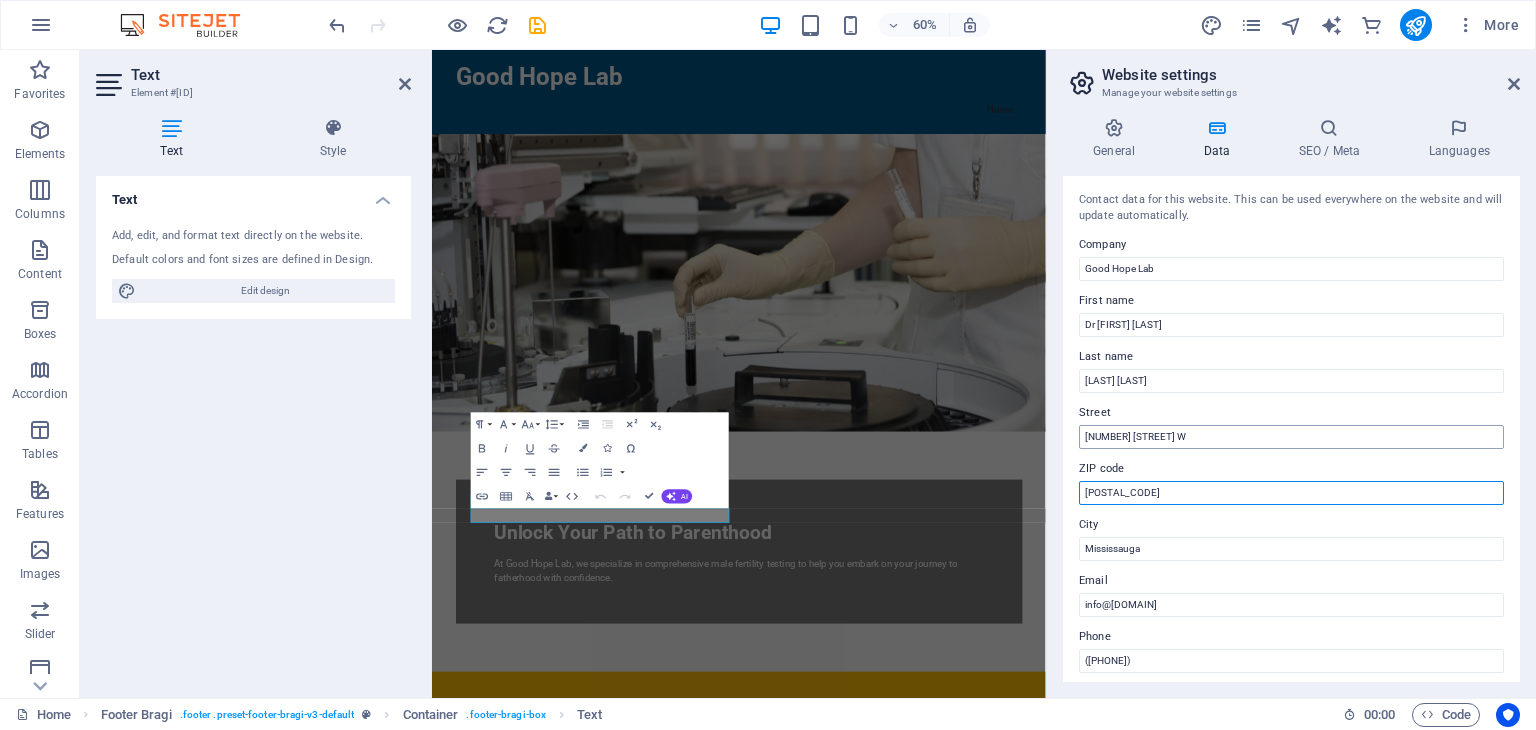 type on "[POSTAL_CODE]" 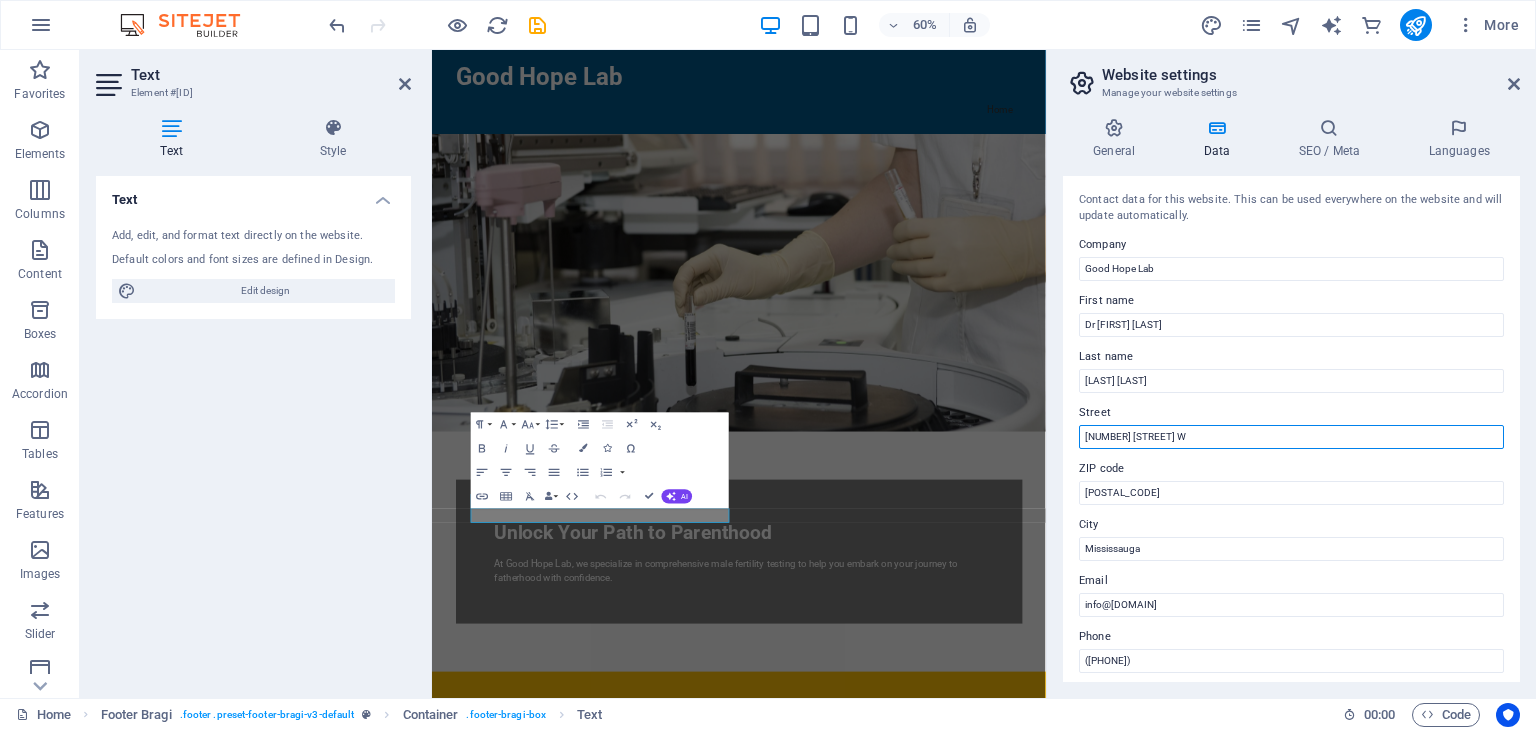 click on "[NUMBER] [STREET] W" at bounding box center [1291, 437] 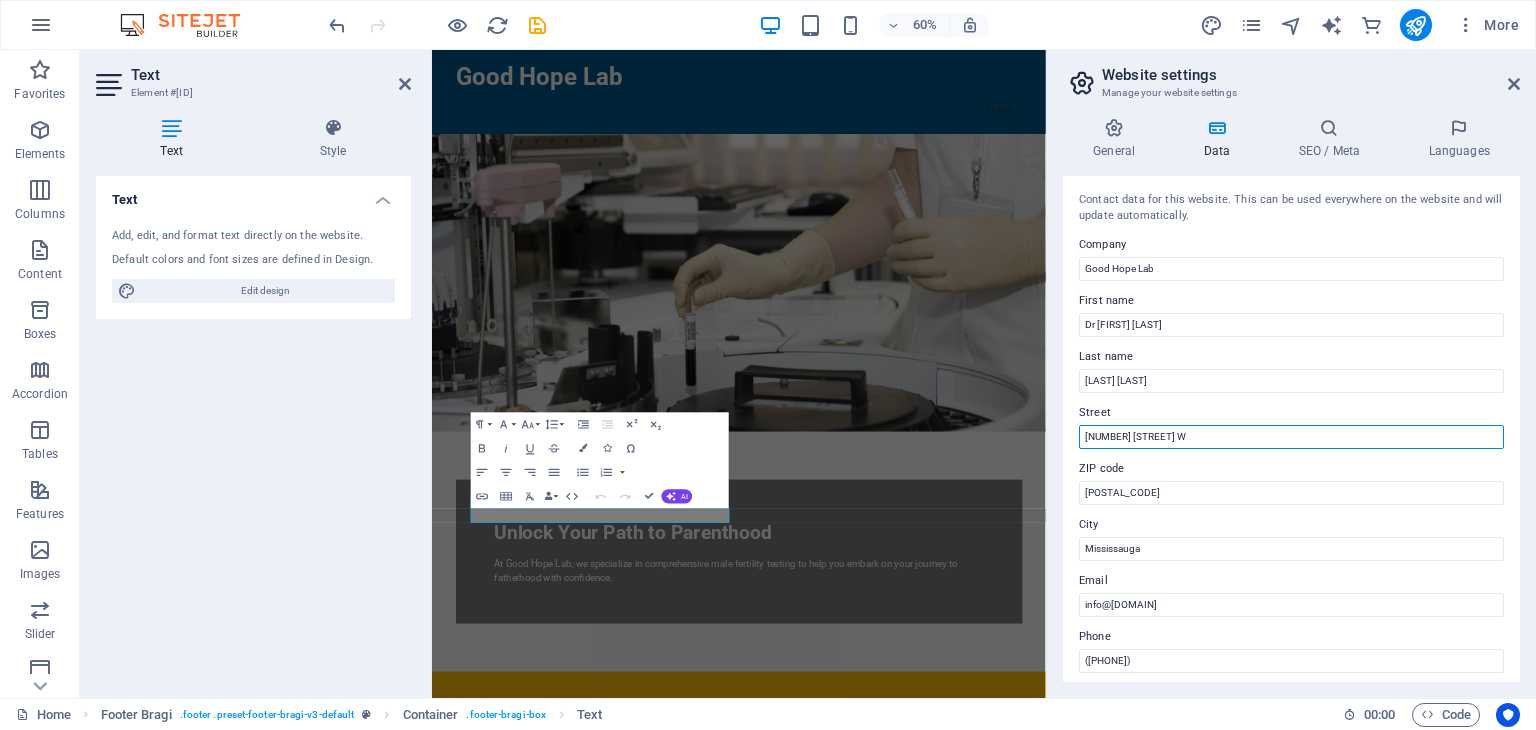 click on "[NUMBER] [STREET] W" at bounding box center [1291, 437] 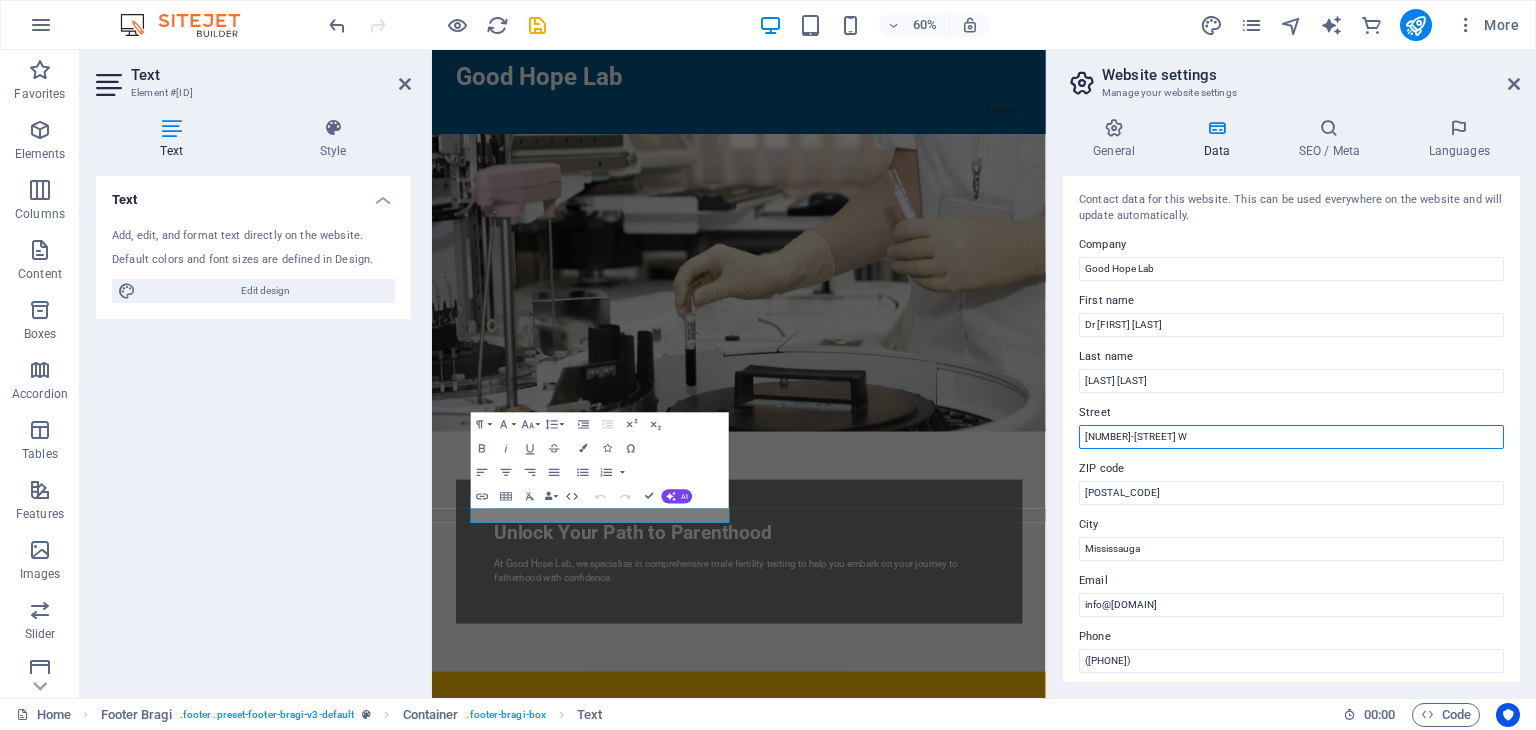 type on "[NUMBER]-[STREET] W" 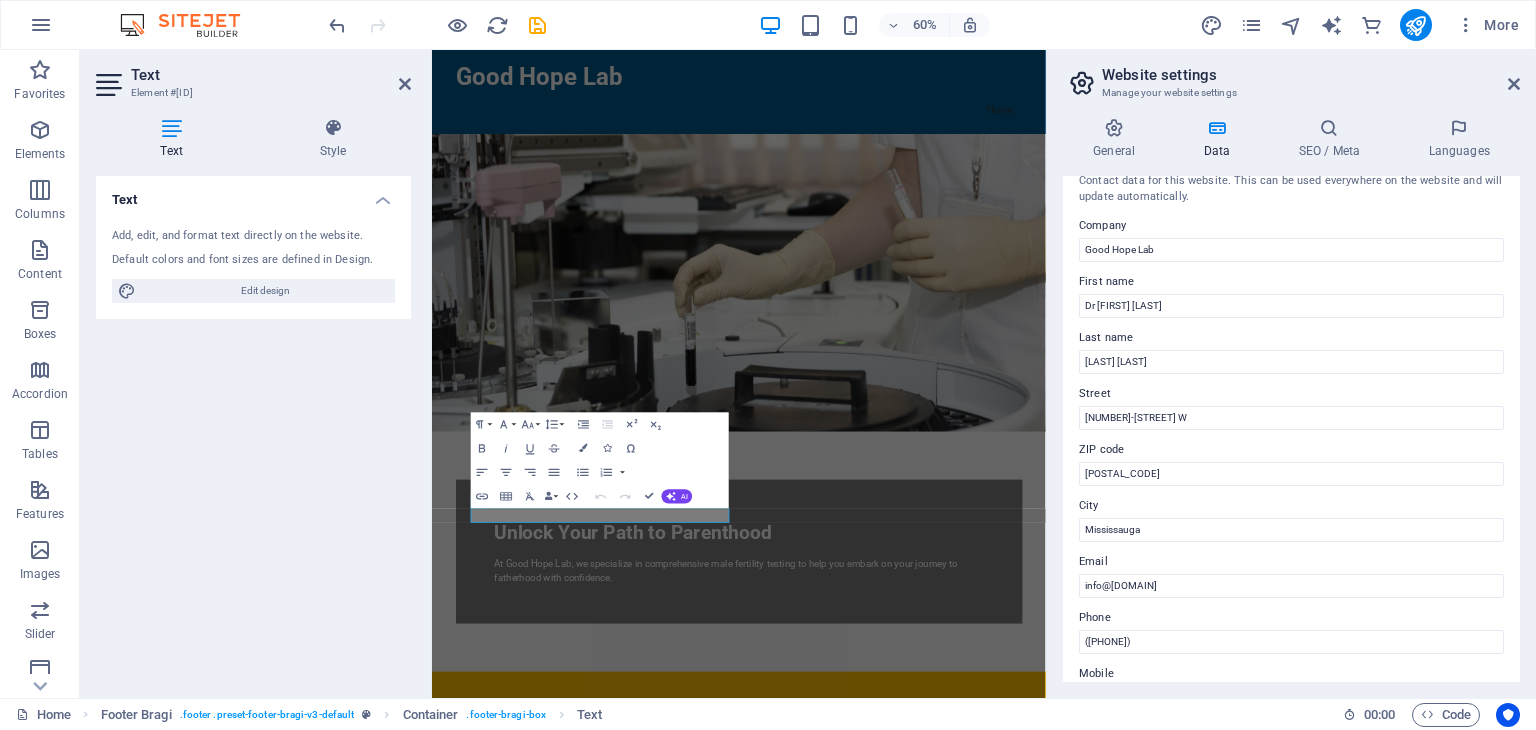 scroll, scrollTop: 0, scrollLeft: 0, axis: both 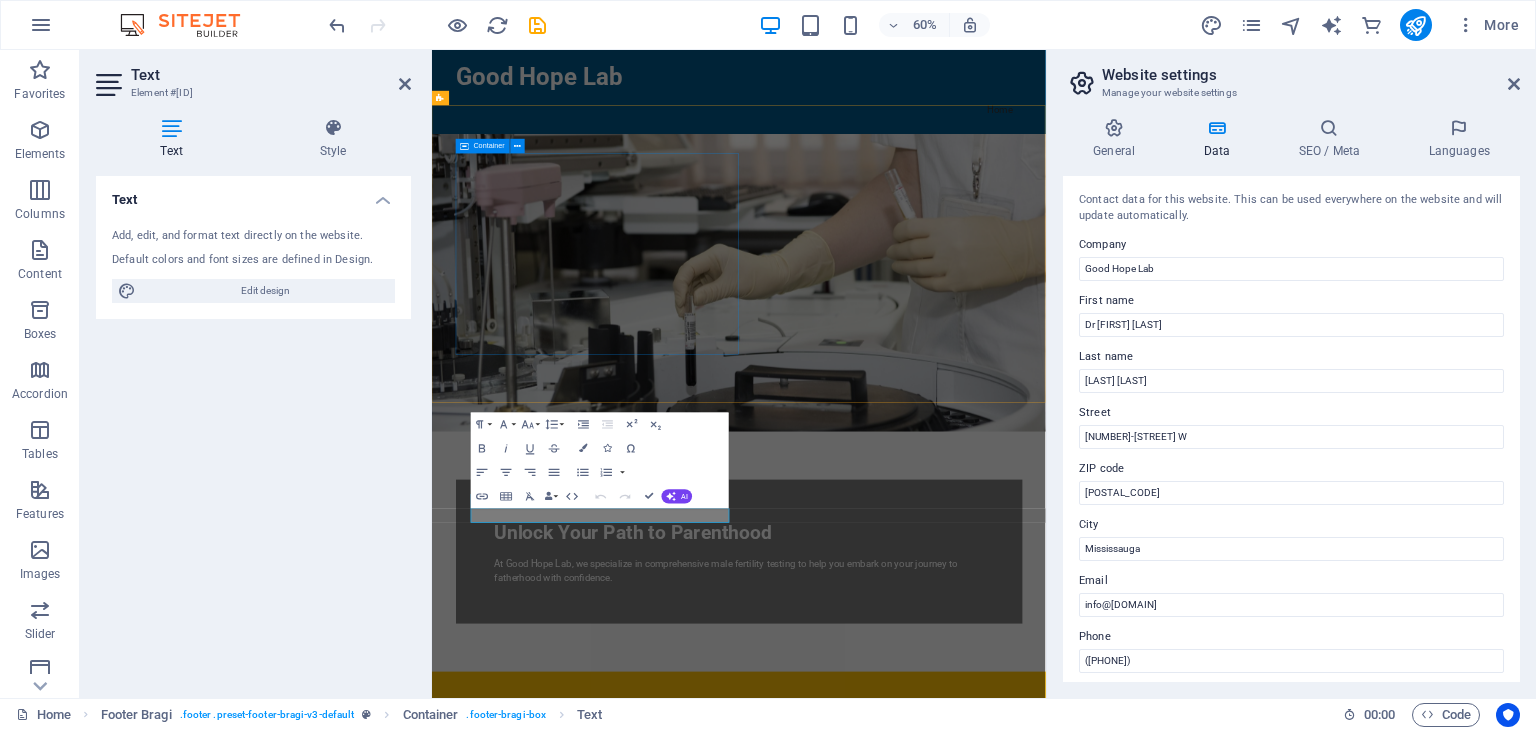 click on "Unlock Your Path to Parenthood At Good Hope Lab, we specialize in comprehensive male fertility testing to help you embark on your journey to fatherhood with confidence." at bounding box center (944, 886) 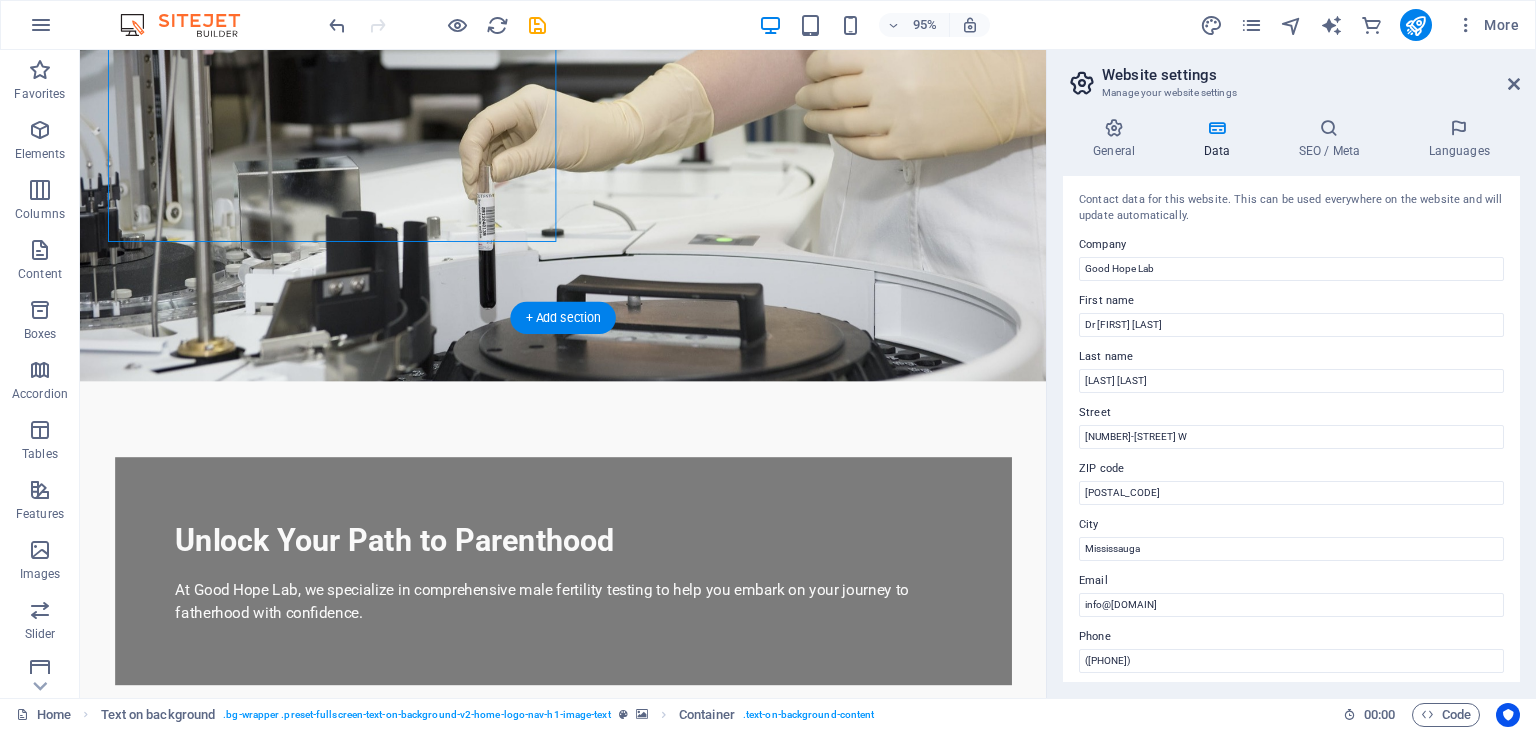 scroll, scrollTop: 306, scrollLeft: 0, axis: vertical 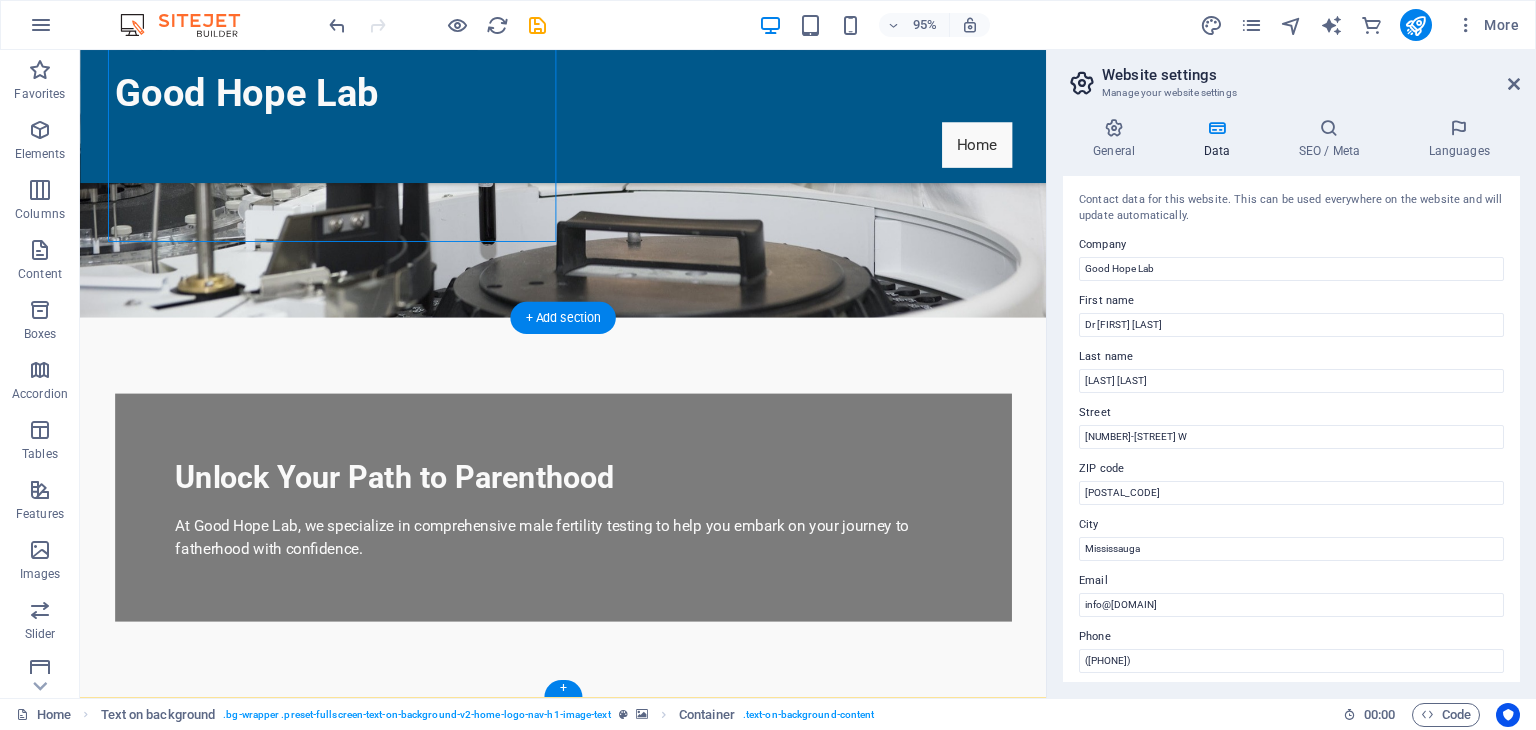 click at bounding box center (588, 1404) 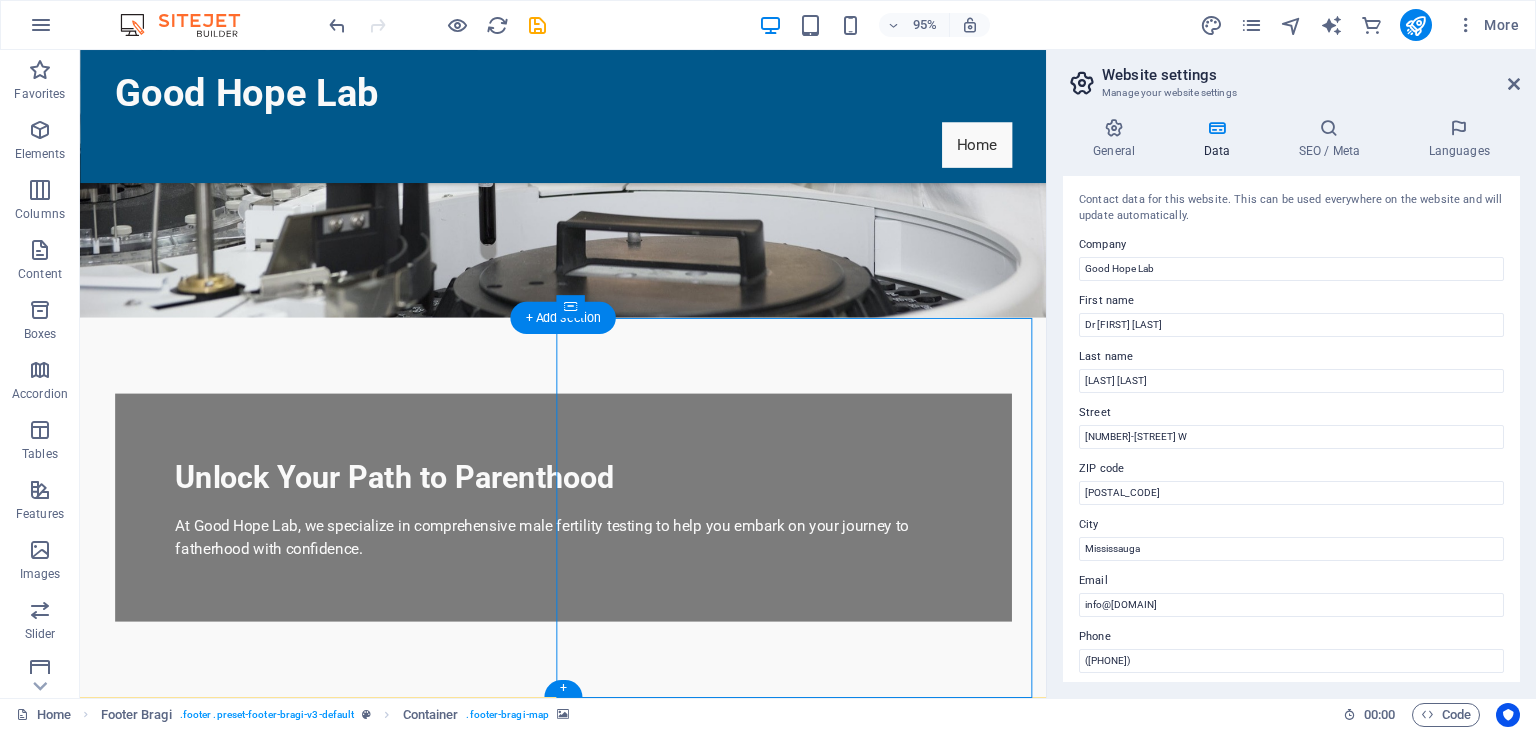 click at bounding box center (588, 1404) 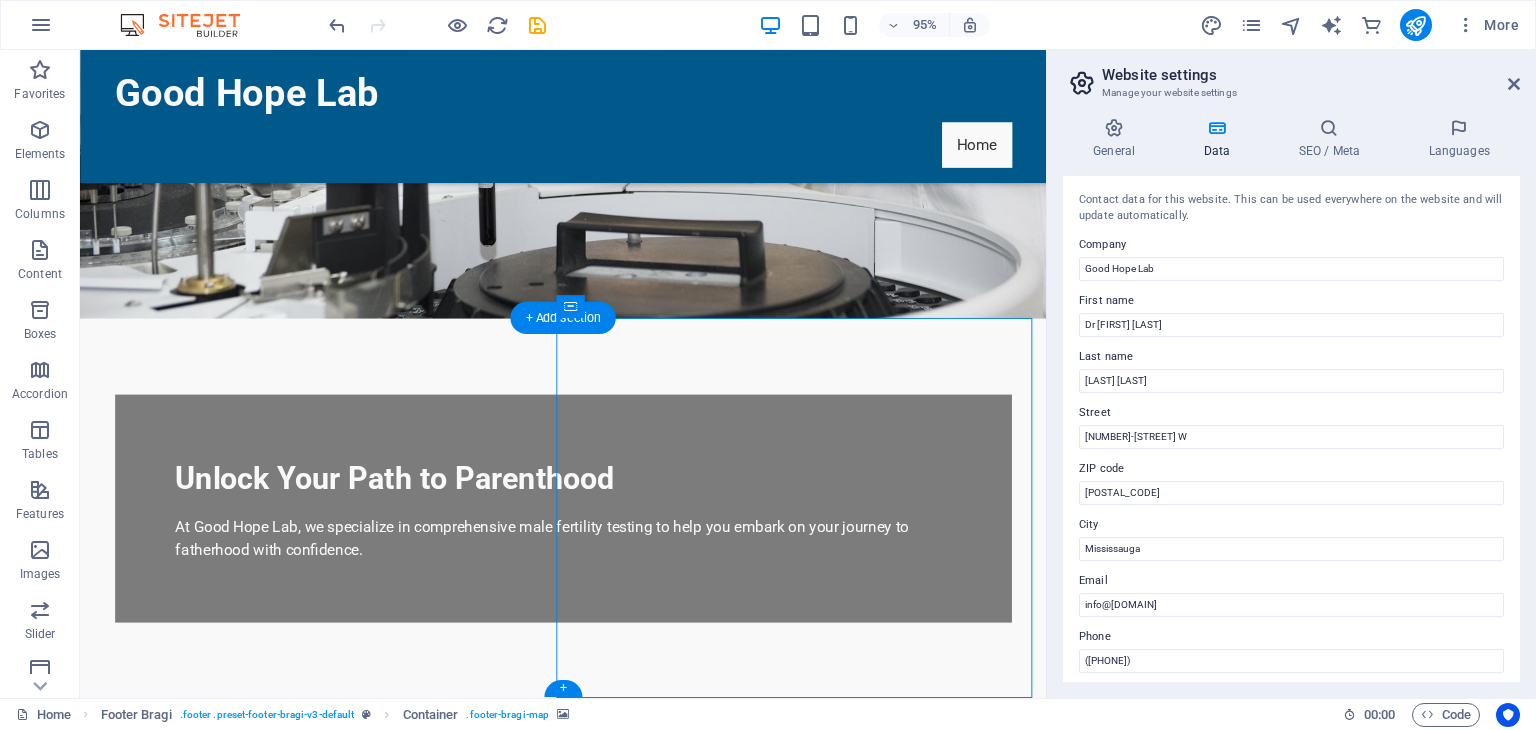 scroll, scrollTop: 306, scrollLeft: 0, axis: vertical 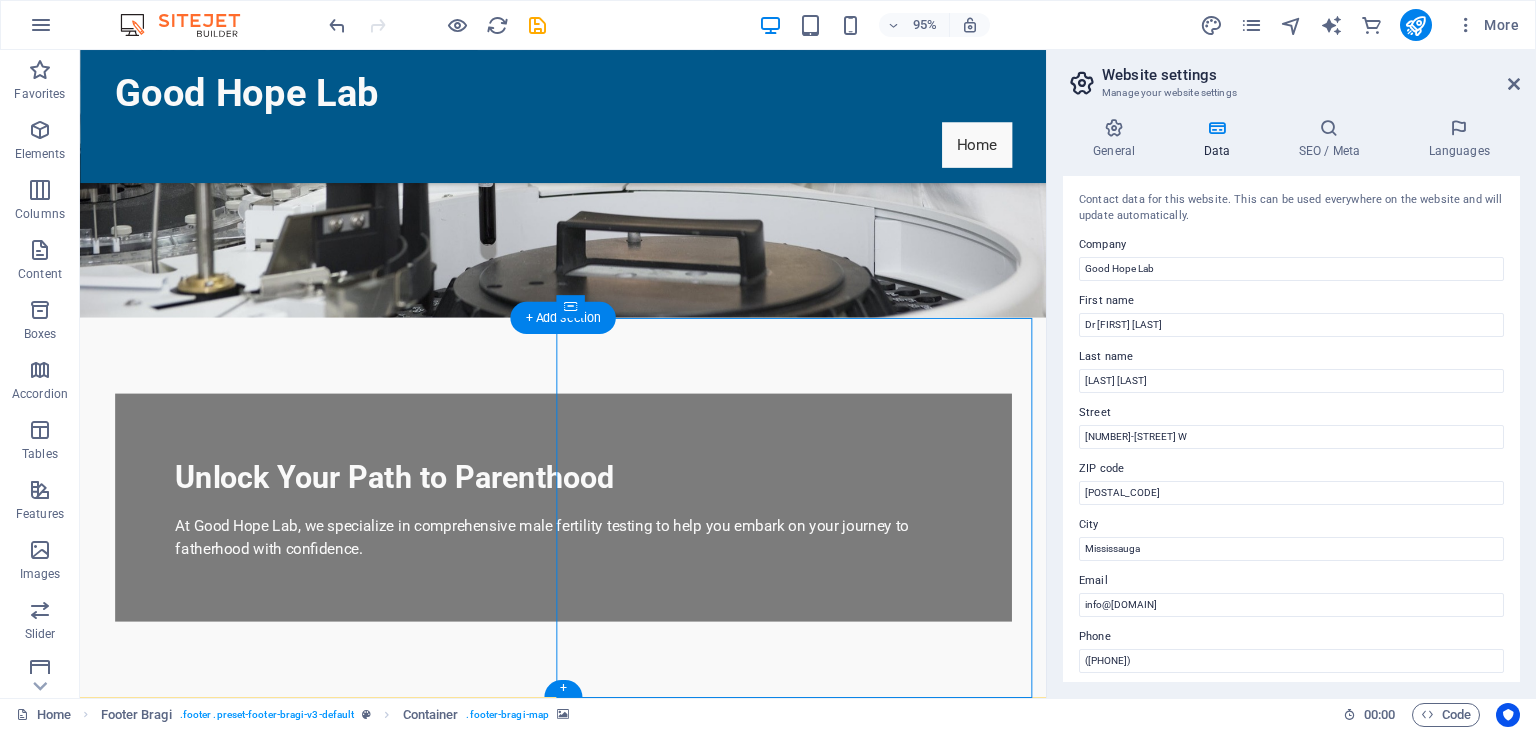 click at bounding box center [588, 1404] 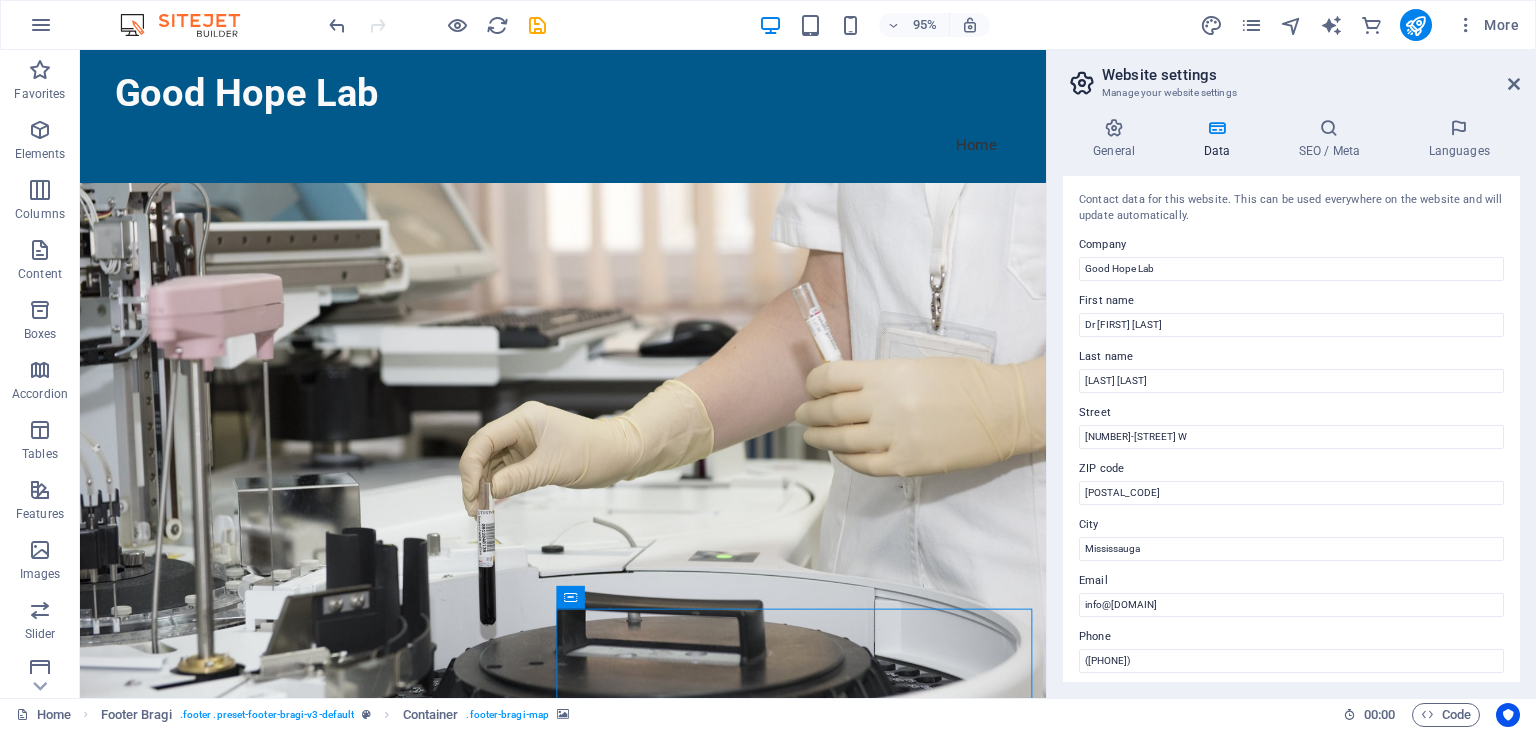 click on "Website settings Manage your website settings" at bounding box center [1293, 76] 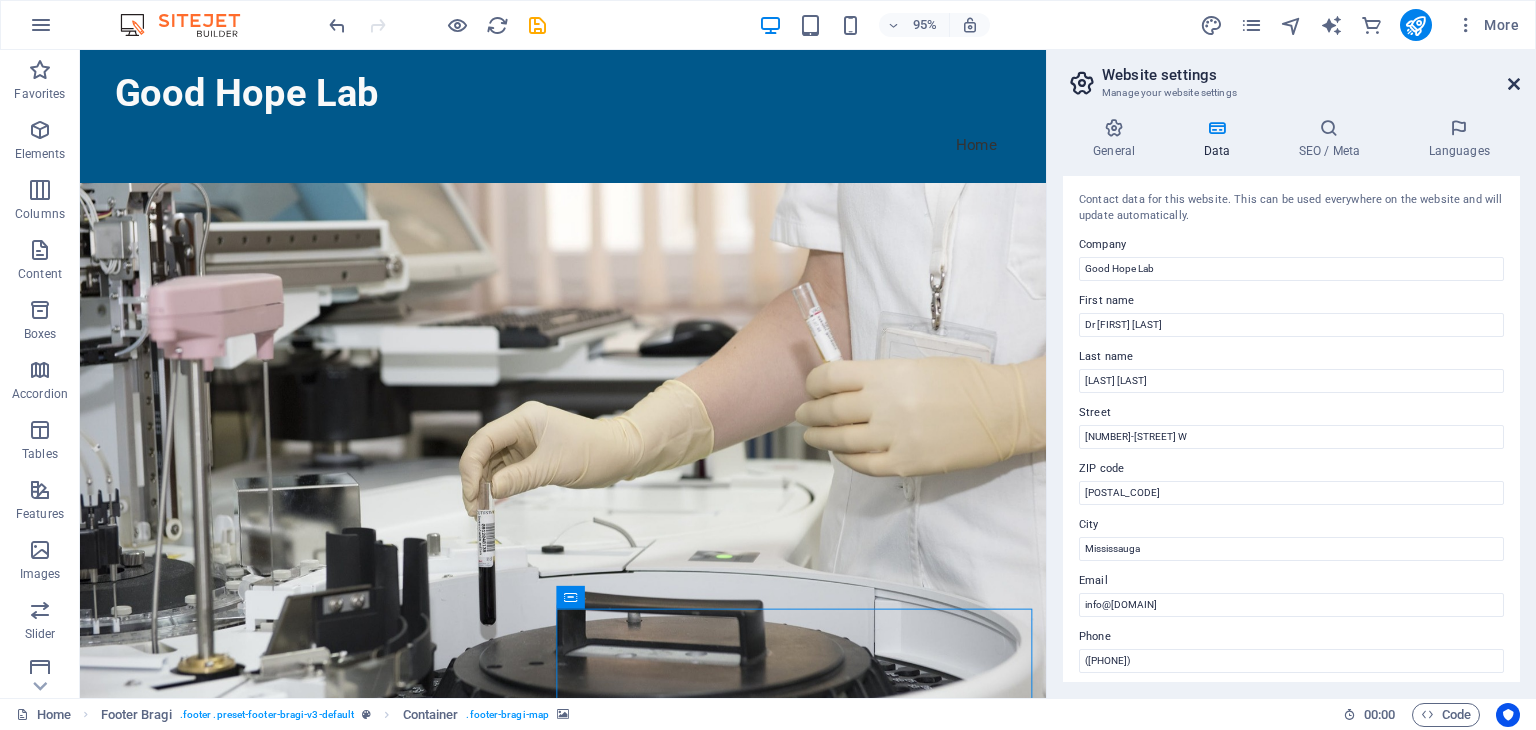 click at bounding box center [1514, 84] 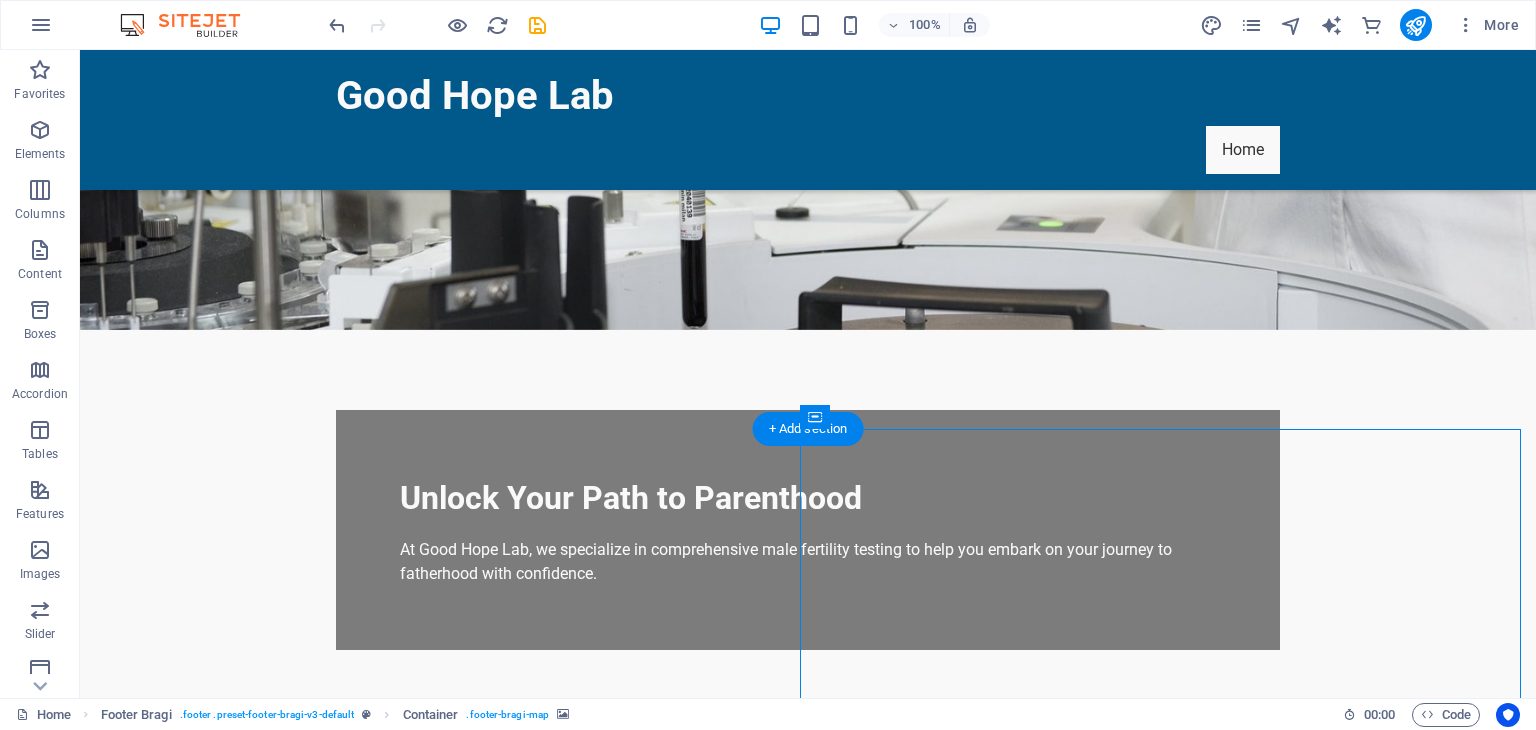 scroll, scrollTop: 340, scrollLeft: 0, axis: vertical 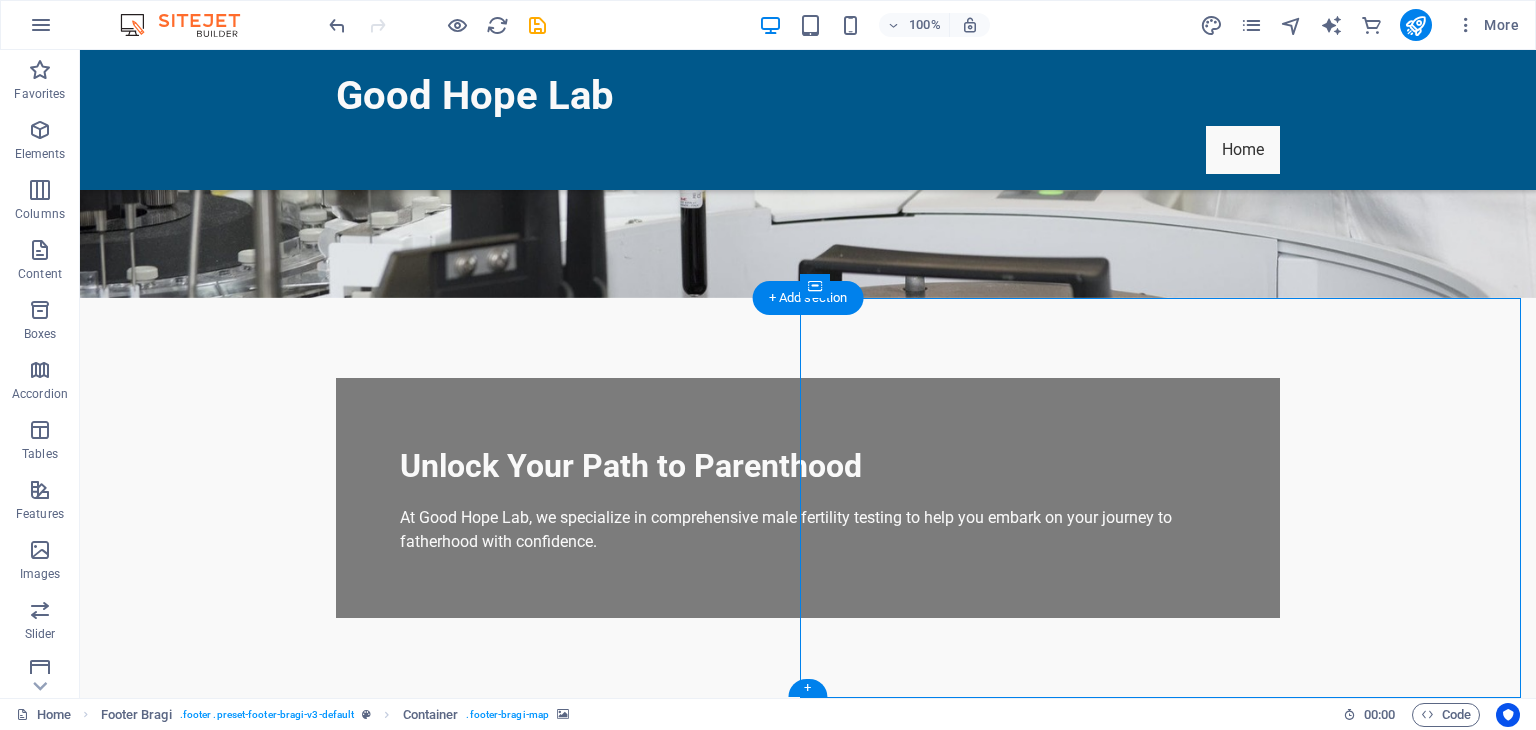 click at bounding box center [808, 1370] 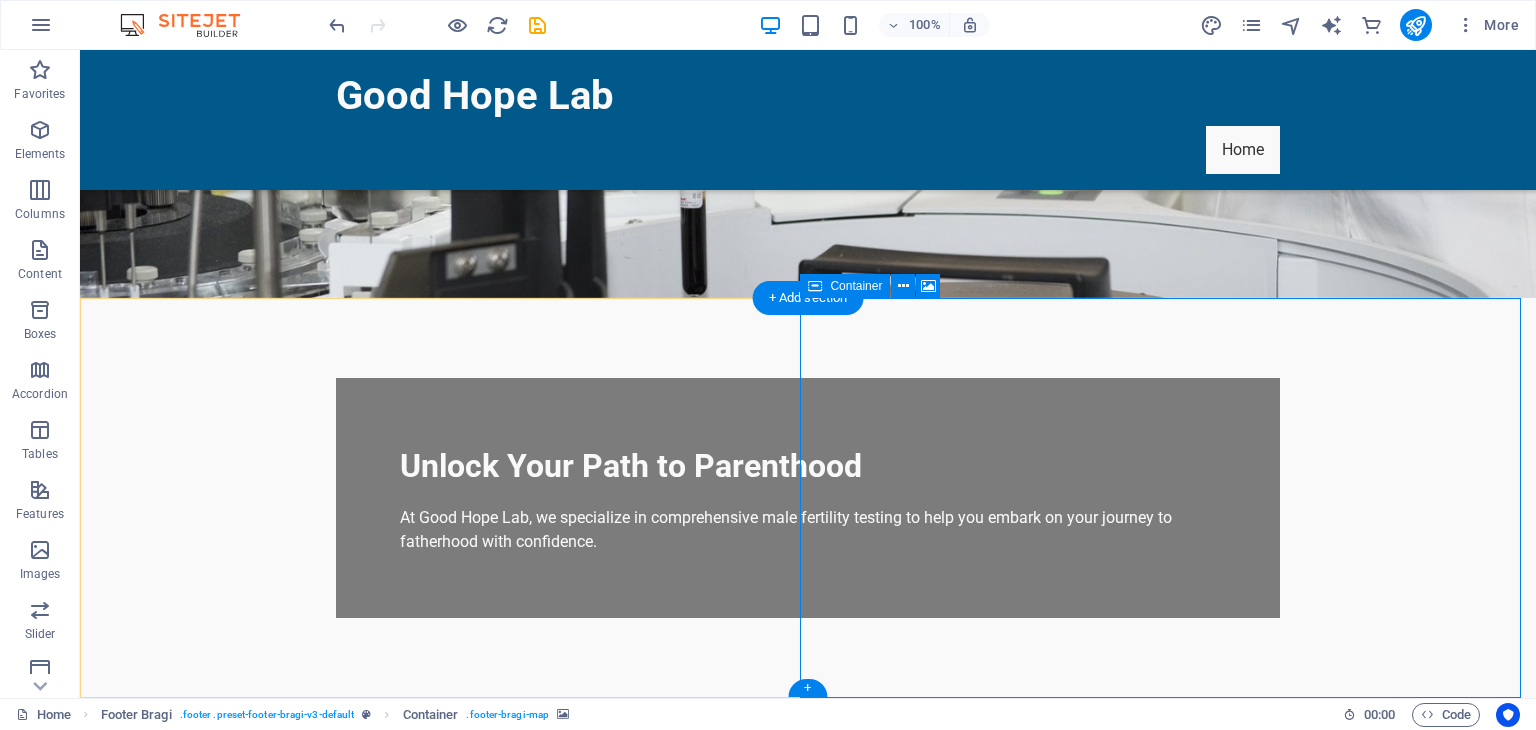 click on "Drop content here or  Add elements  Paste clipboard" at bounding box center [808, 1641] 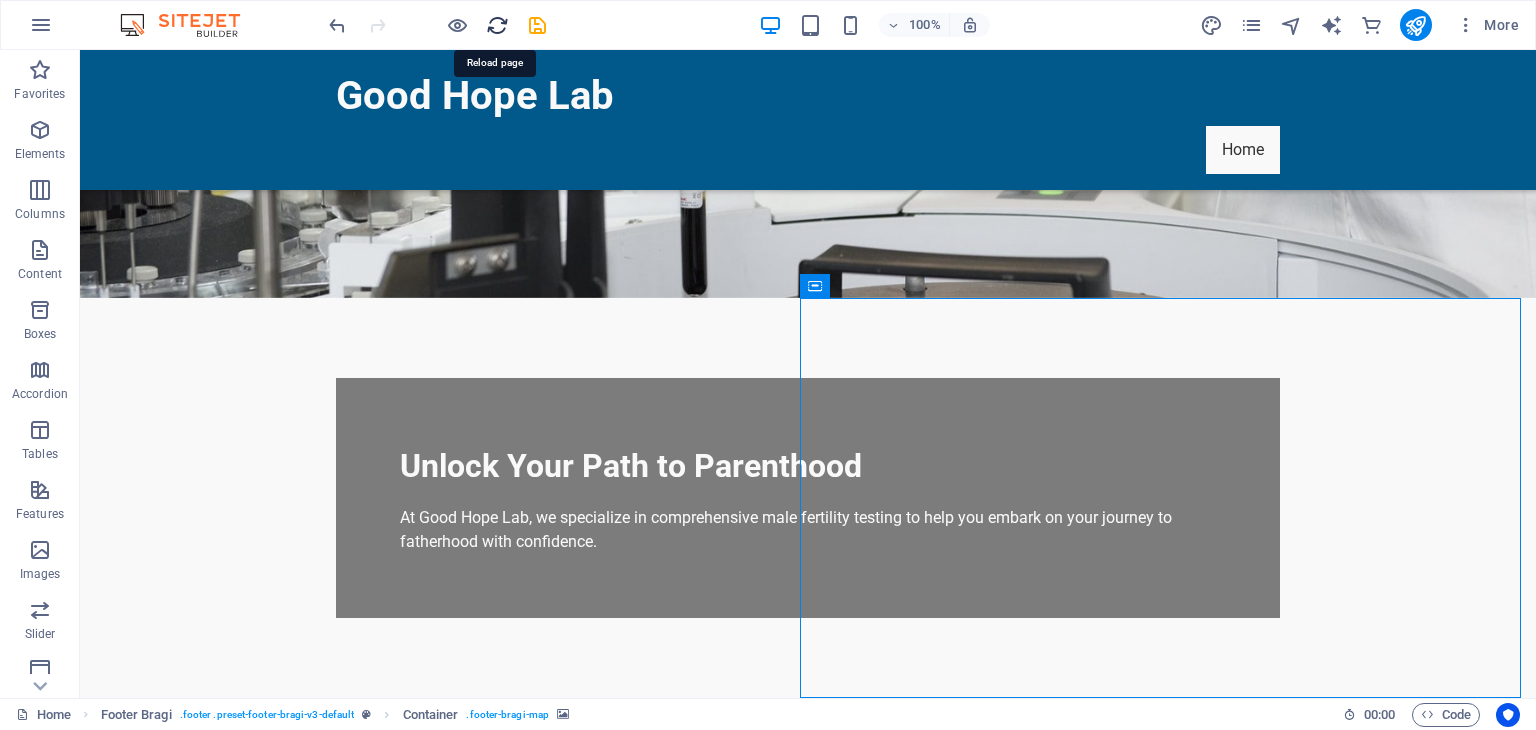 click at bounding box center (497, 25) 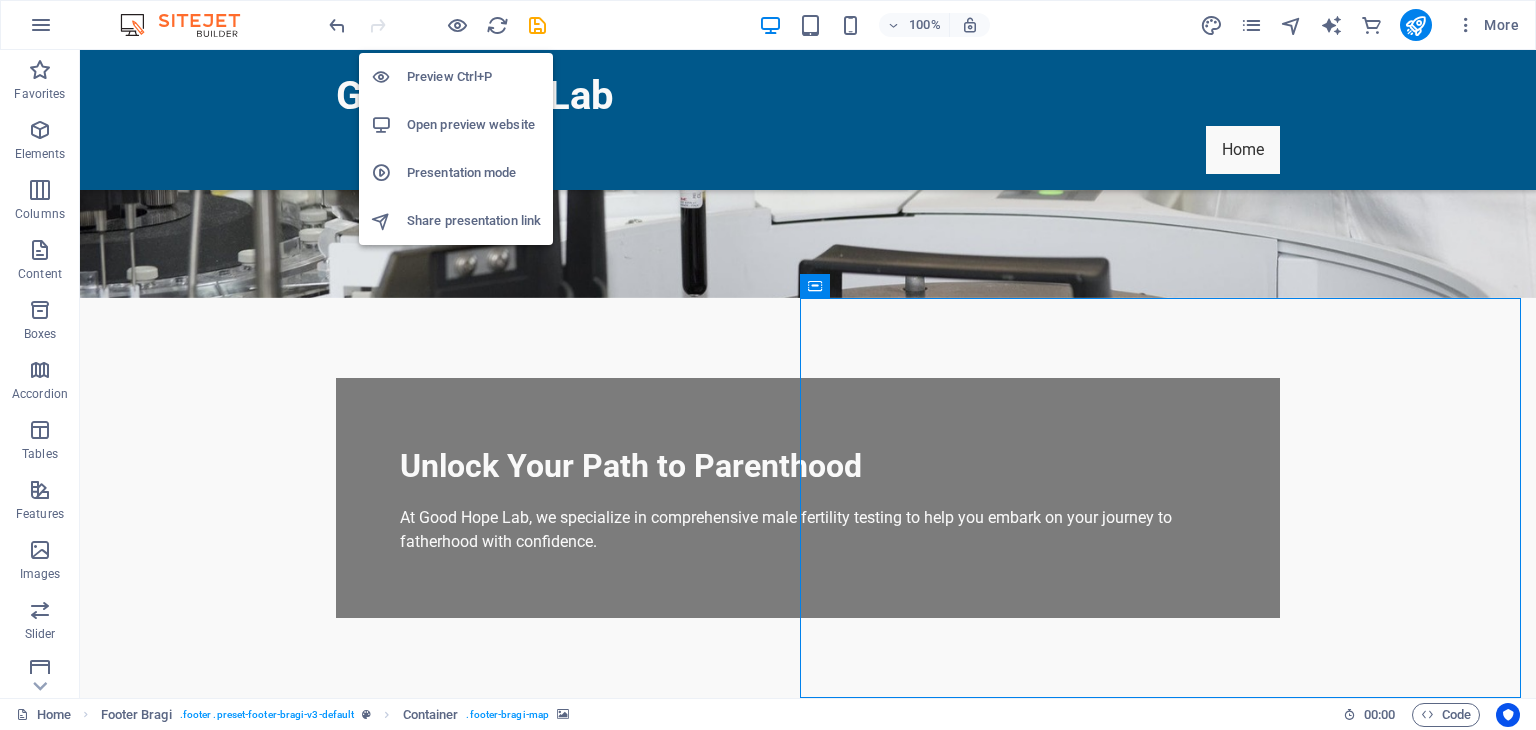 click on "Preview Ctrl+P" at bounding box center (474, 77) 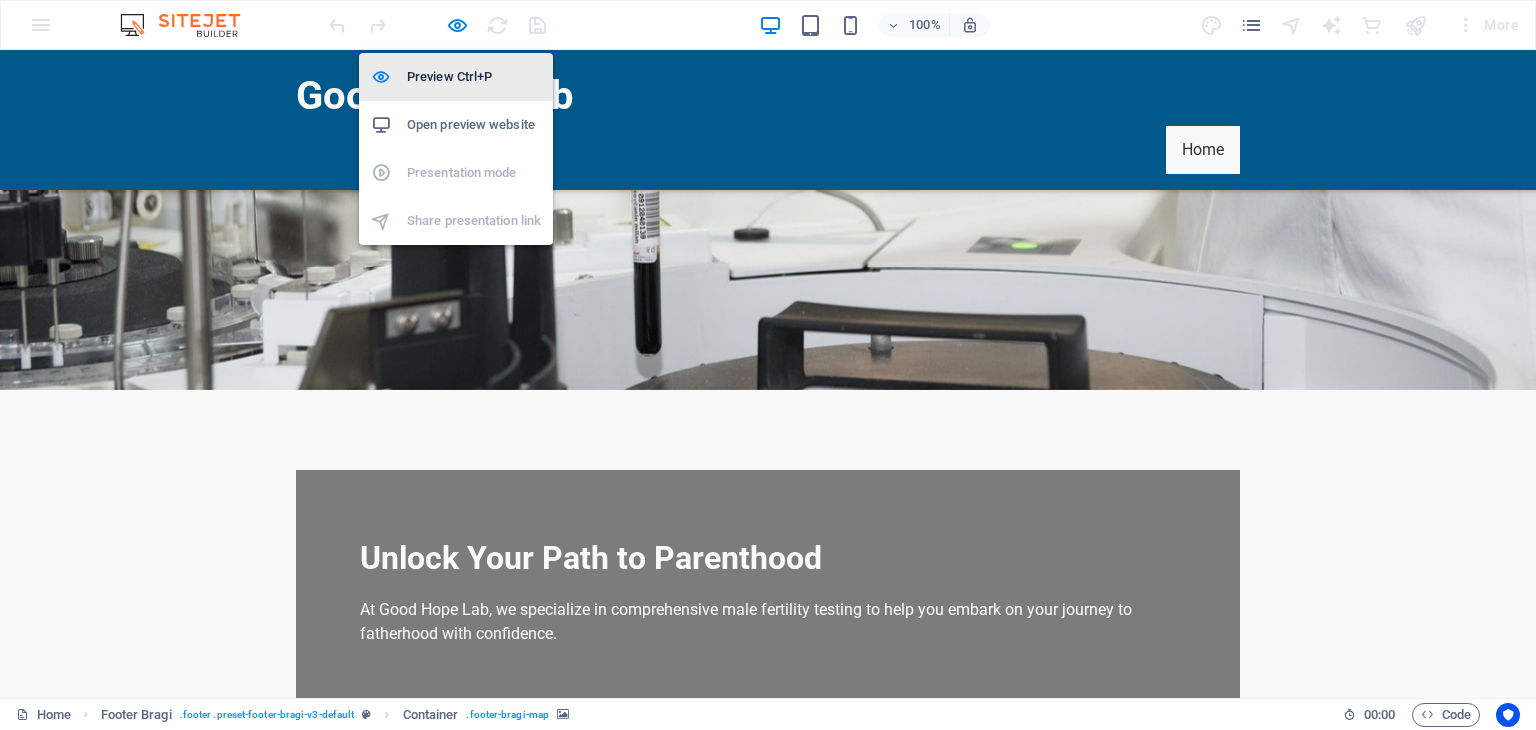 click on "Preview Ctrl+P" at bounding box center [474, 77] 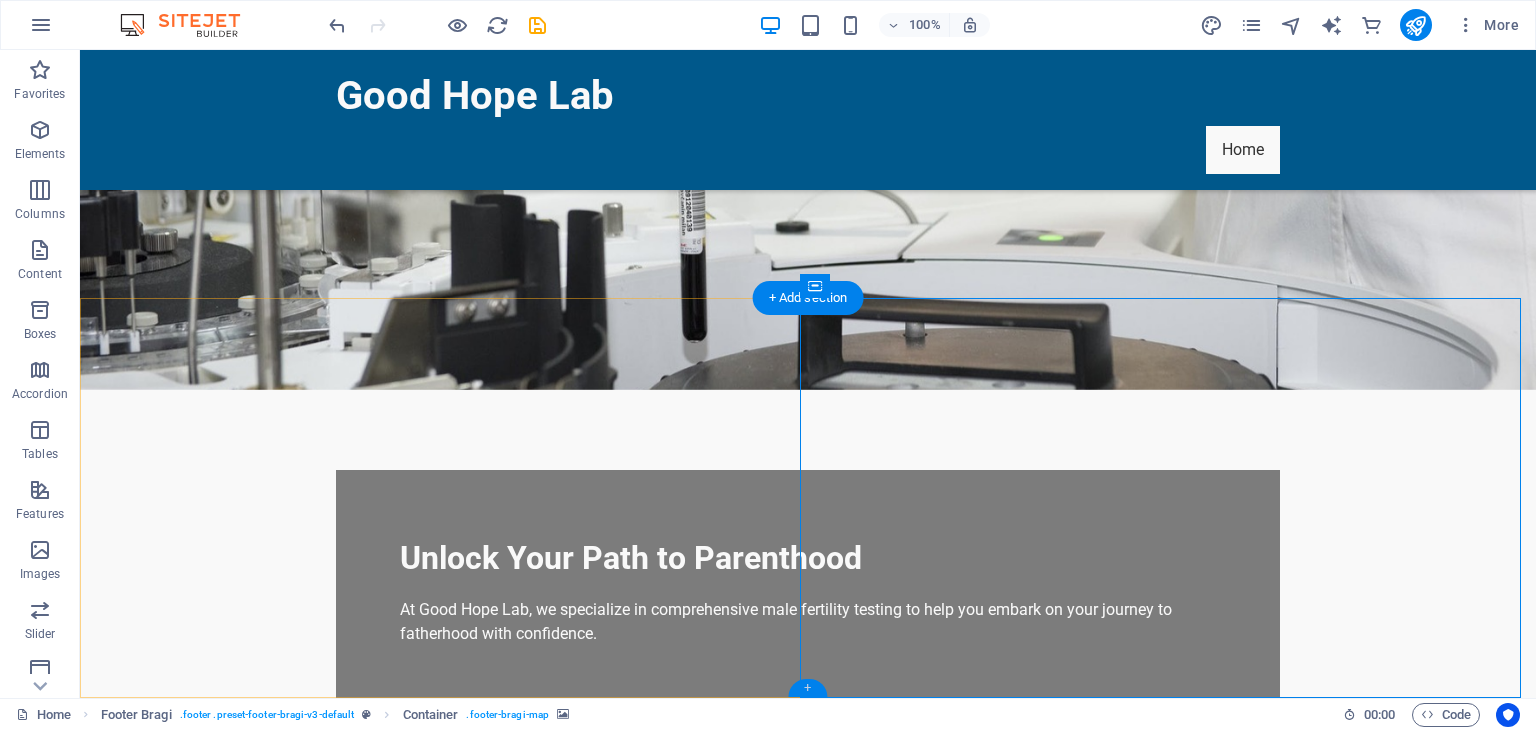 click on "+" at bounding box center (807, 688) 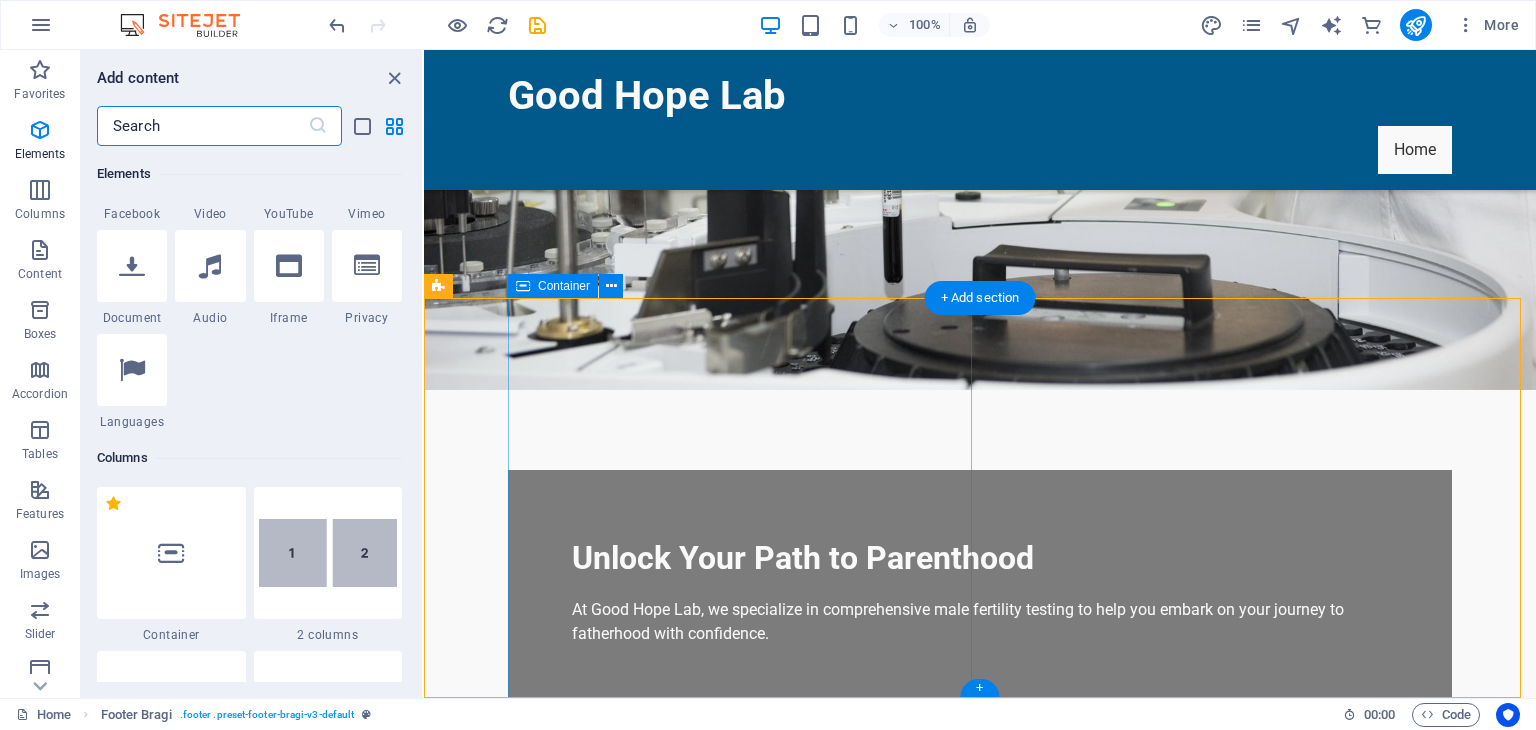 scroll, scrollTop: 3499, scrollLeft: 0, axis: vertical 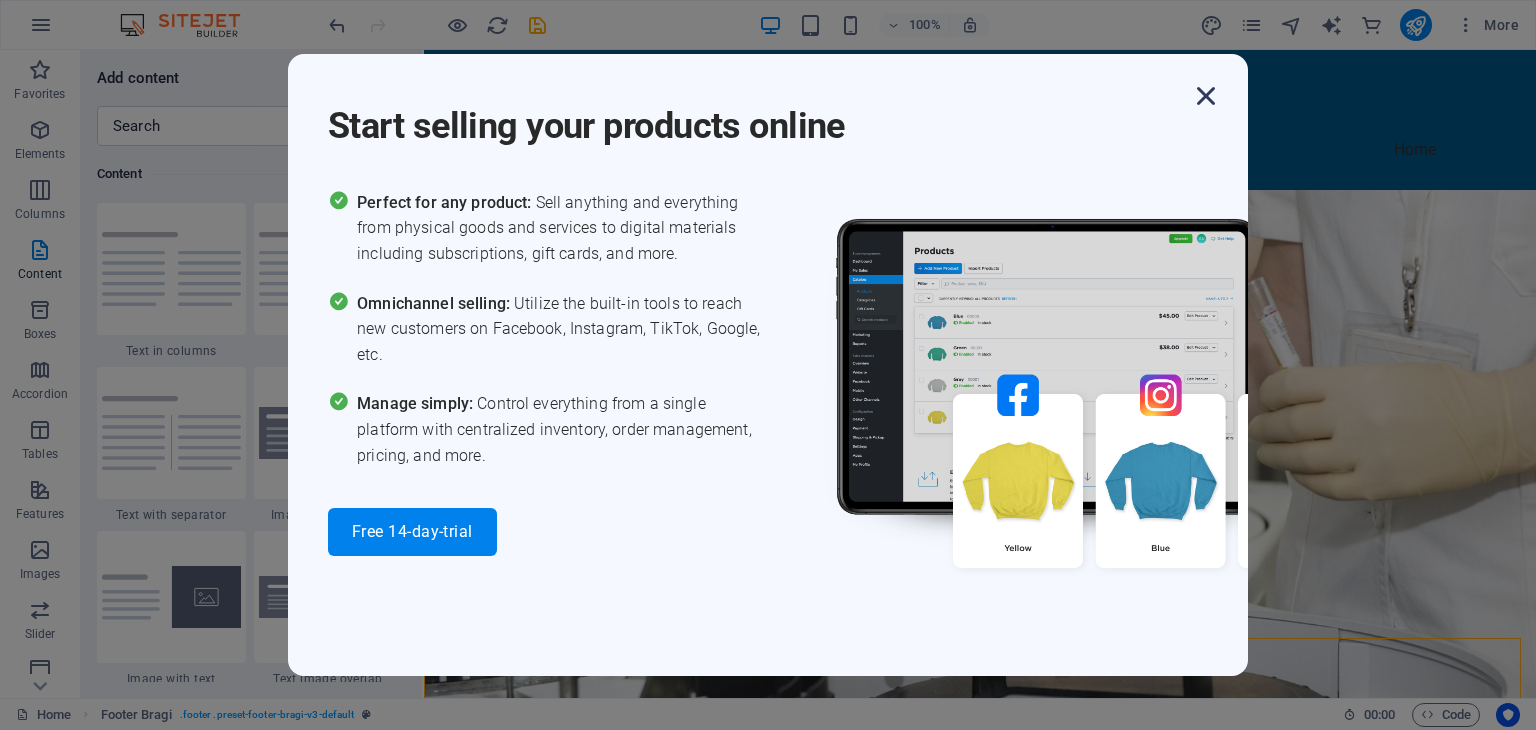 click at bounding box center [1206, 96] 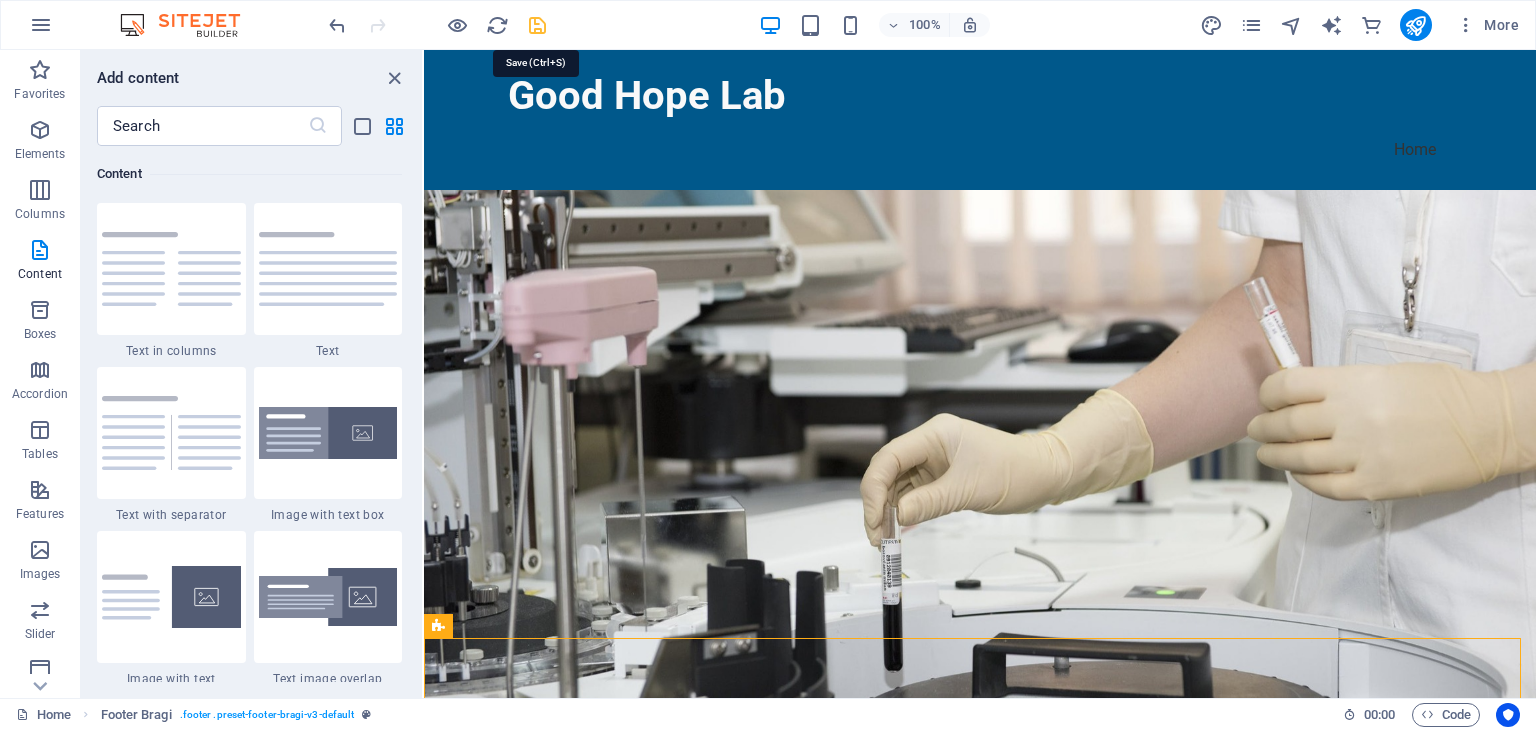 click at bounding box center [537, 25] 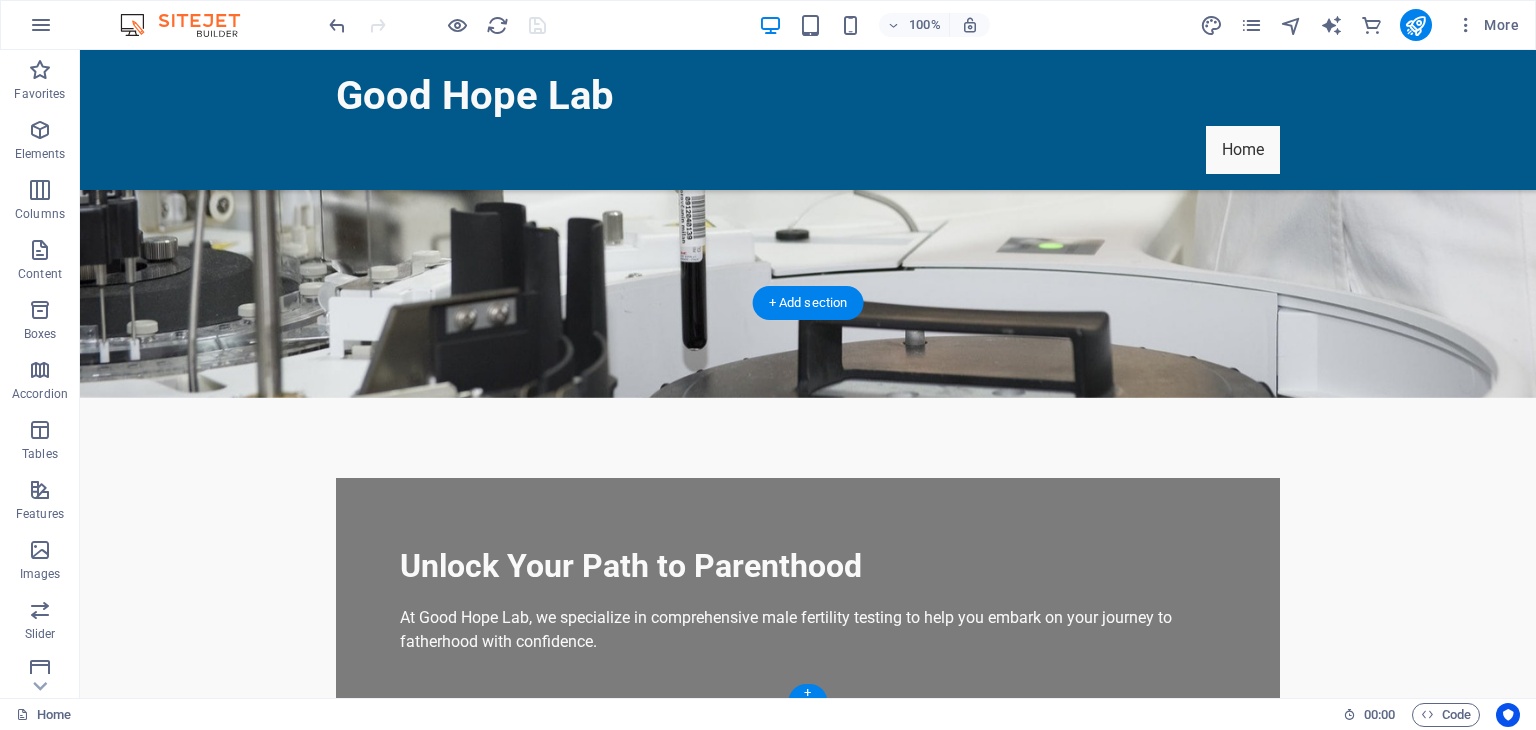 scroll, scrollTop: 330, scrollLeft: 0, axis: vertical 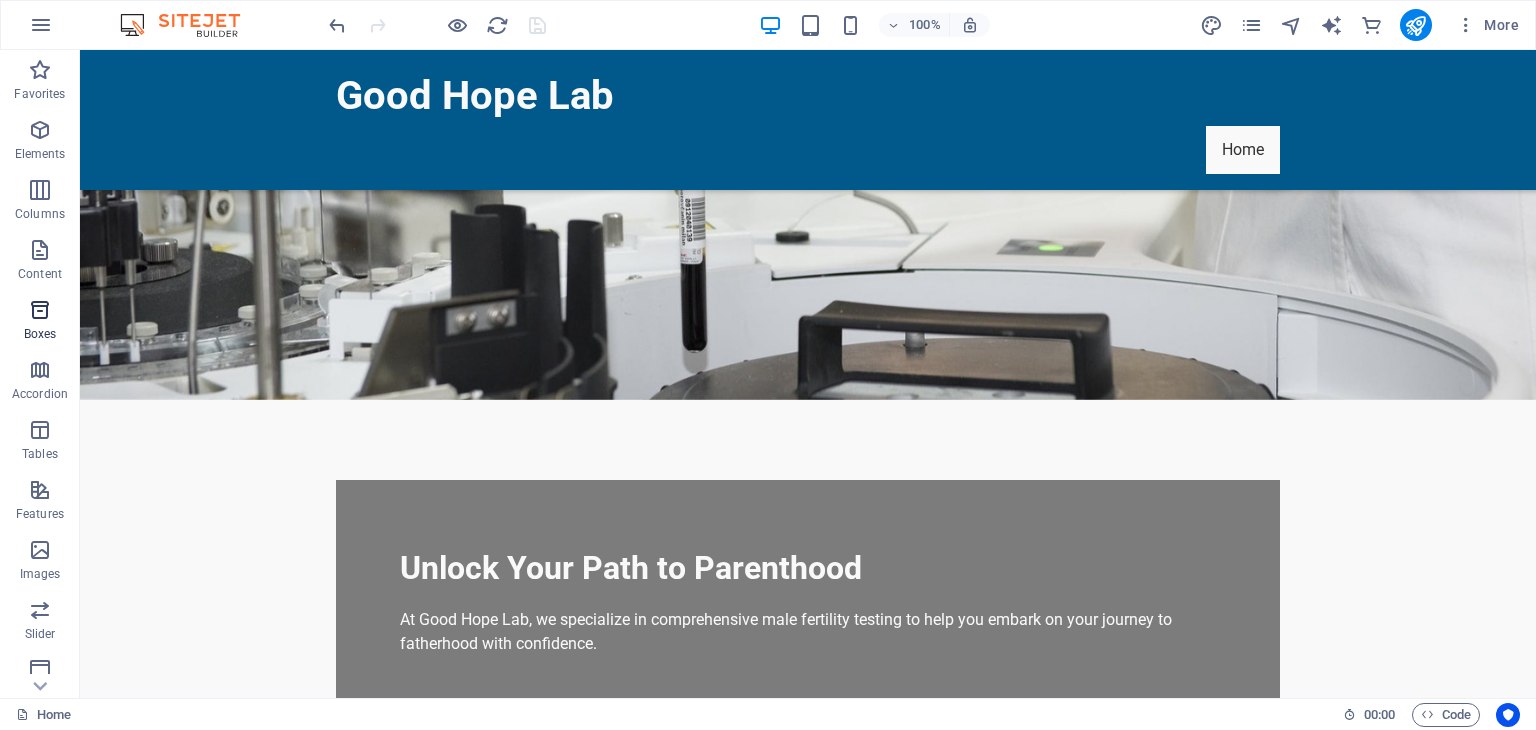 click at bounding box center (40, 310) 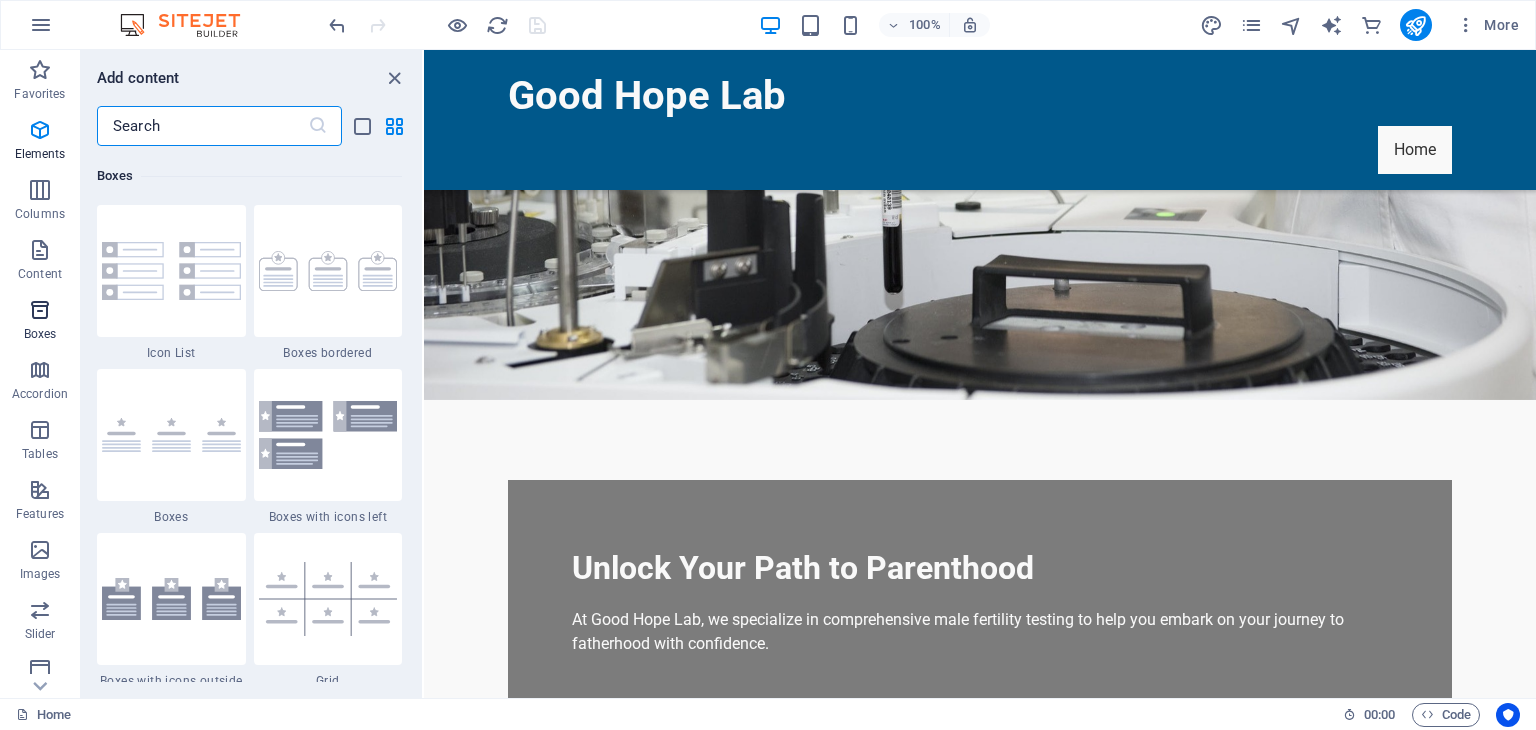 scroll, scrollTop: 5516, scrollLeft: 0, axis: vertical 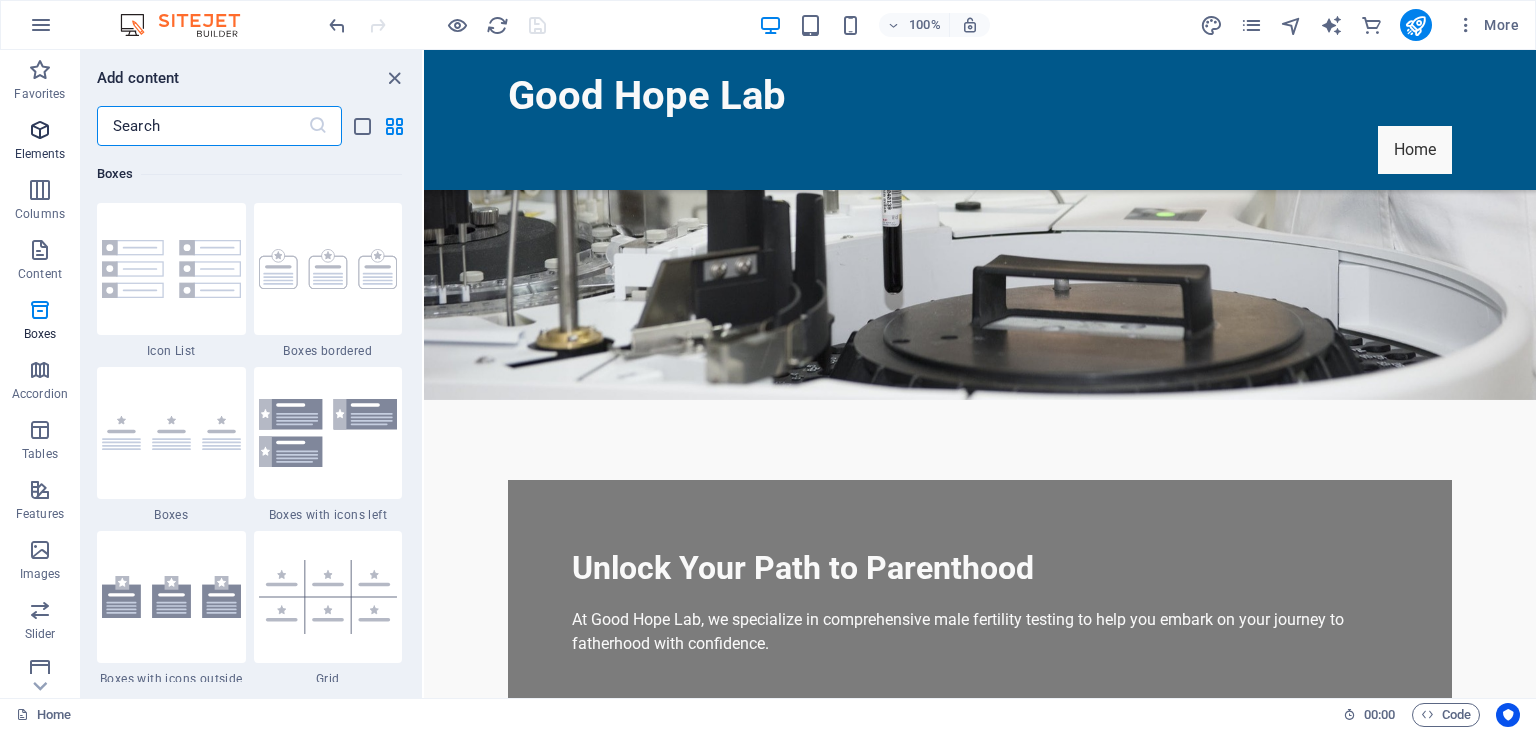 click at bounding box center (40, 130) 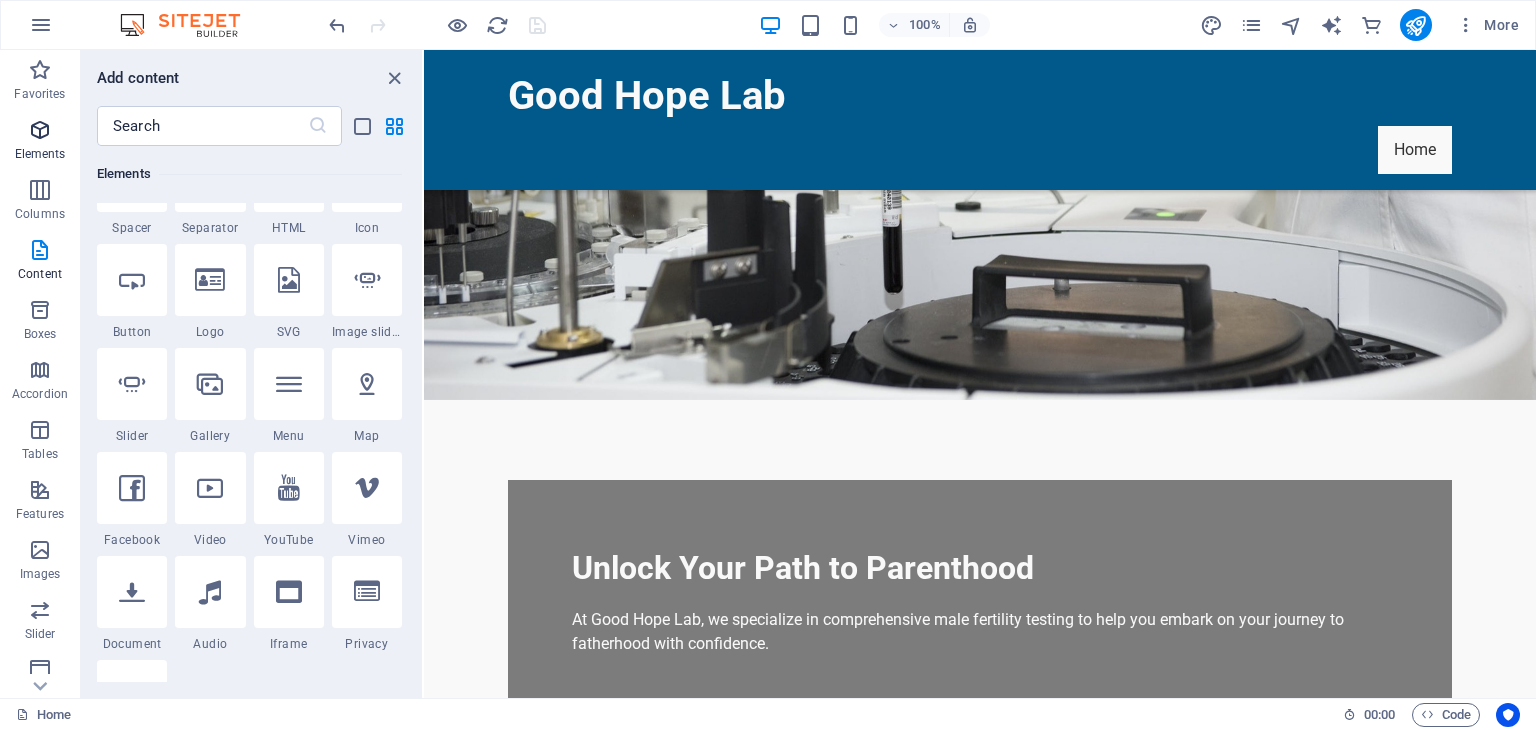scroll, scrollTop: 212, scrollLeft: 0, axis: vertical 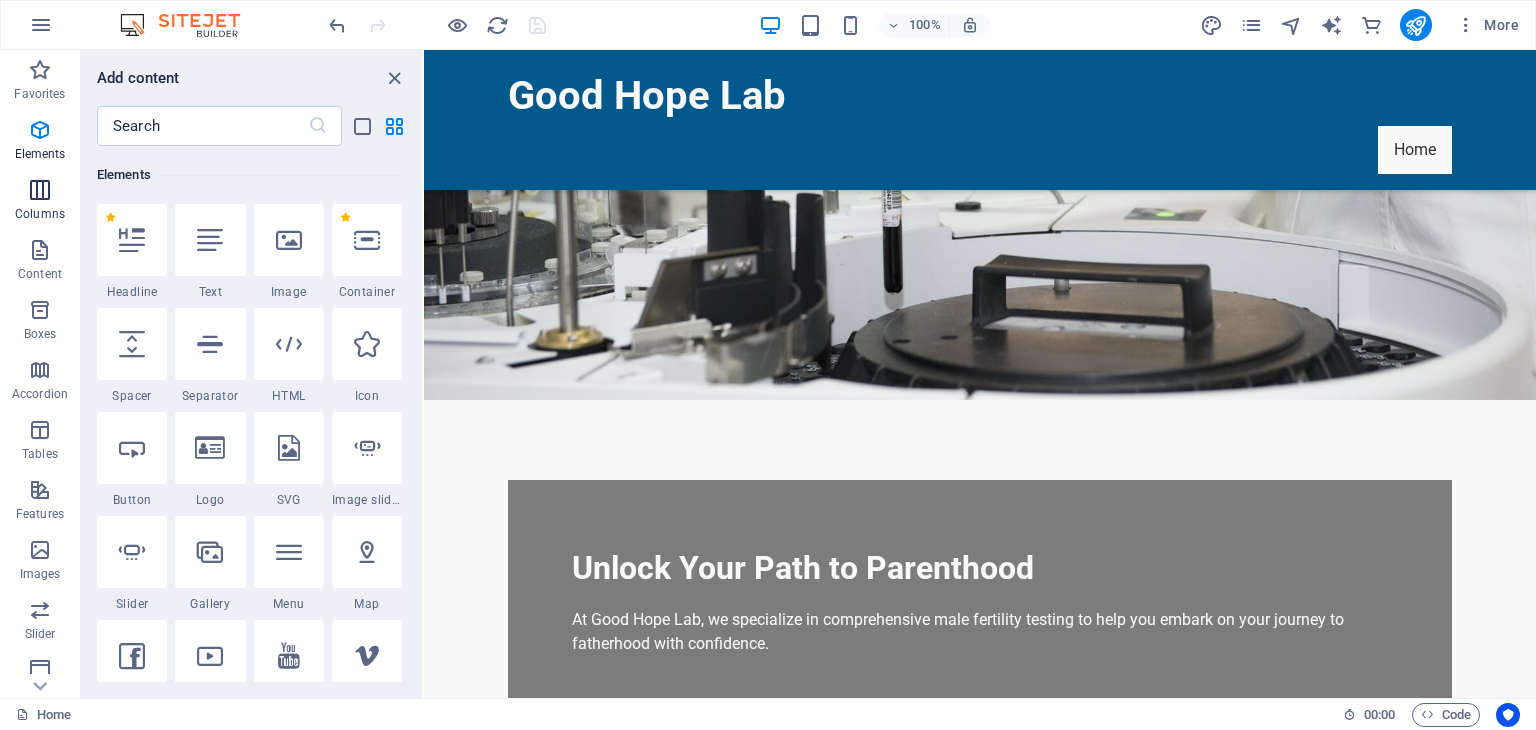 click at bounding box center (40, 190) 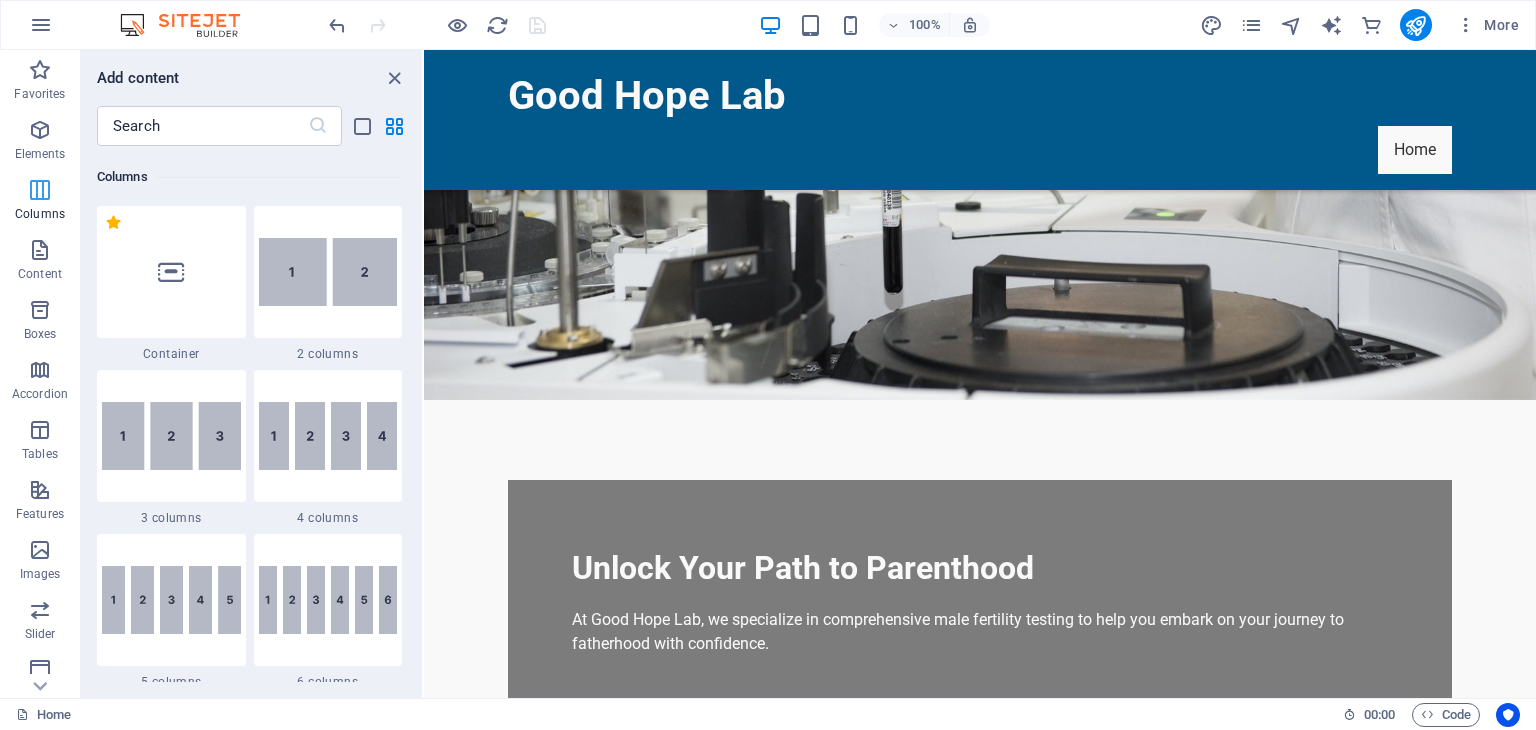 scroll, scrollTop: 989, scrollLeft: 0, axis: vertical 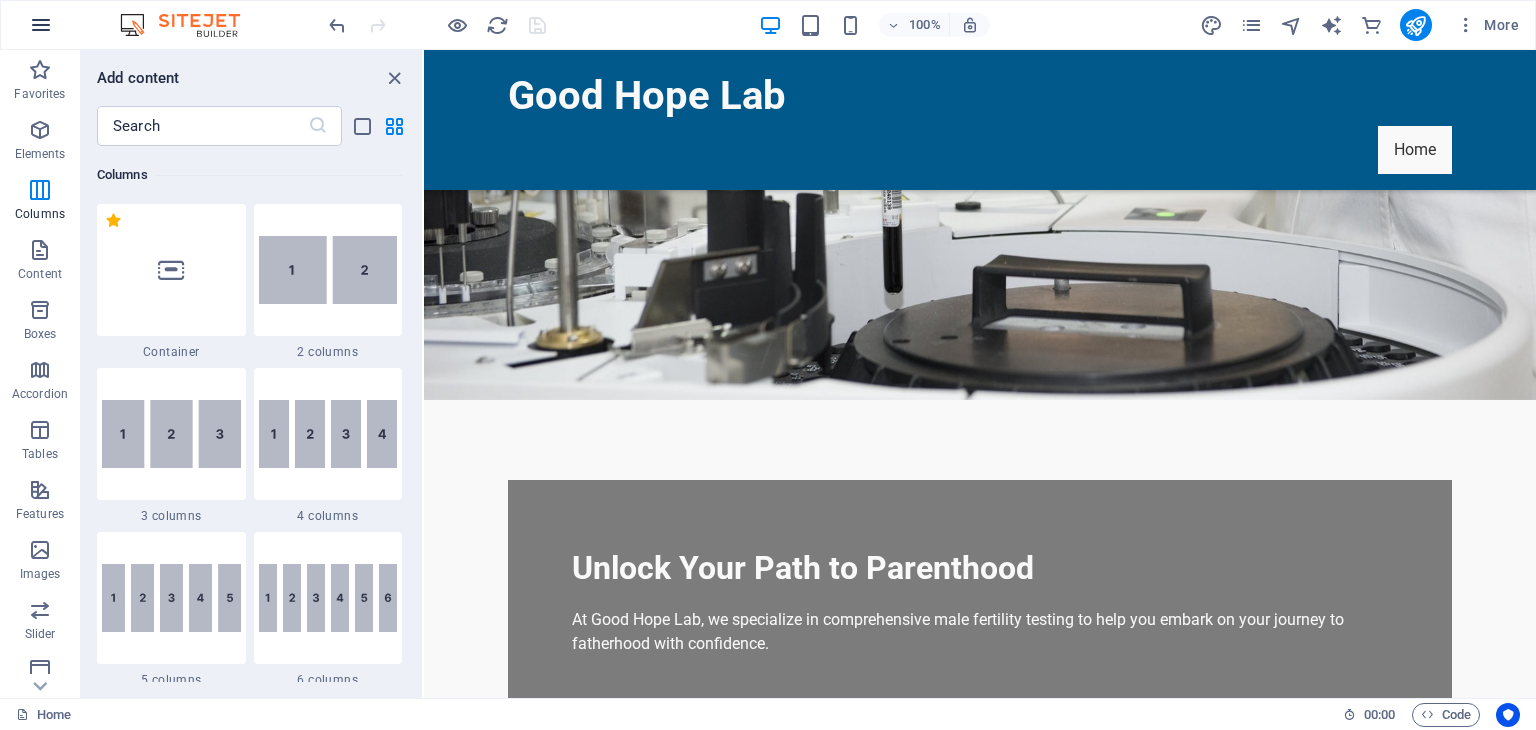 click at bounding box center [41, 25] 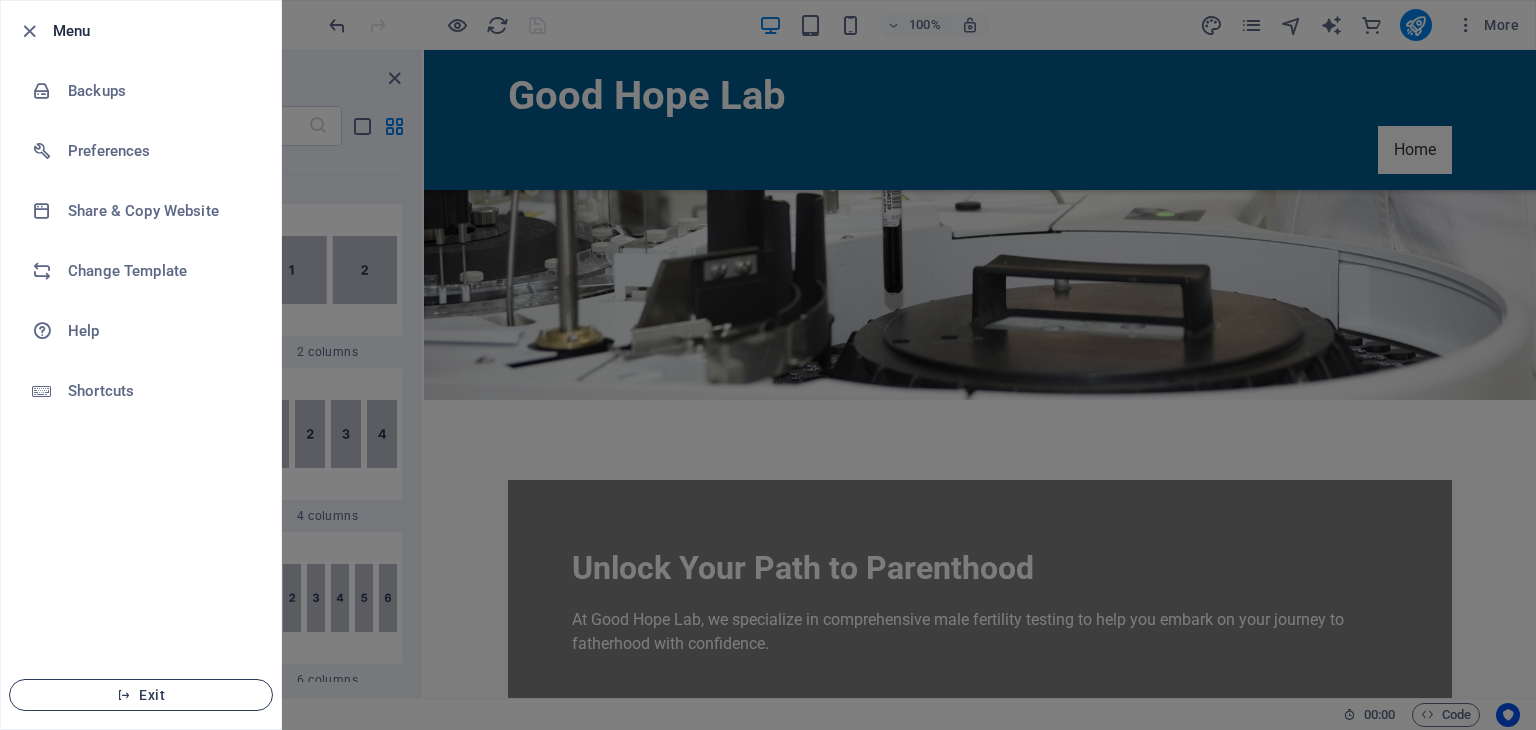 click on "Exit" at bounding box center (141, 695) 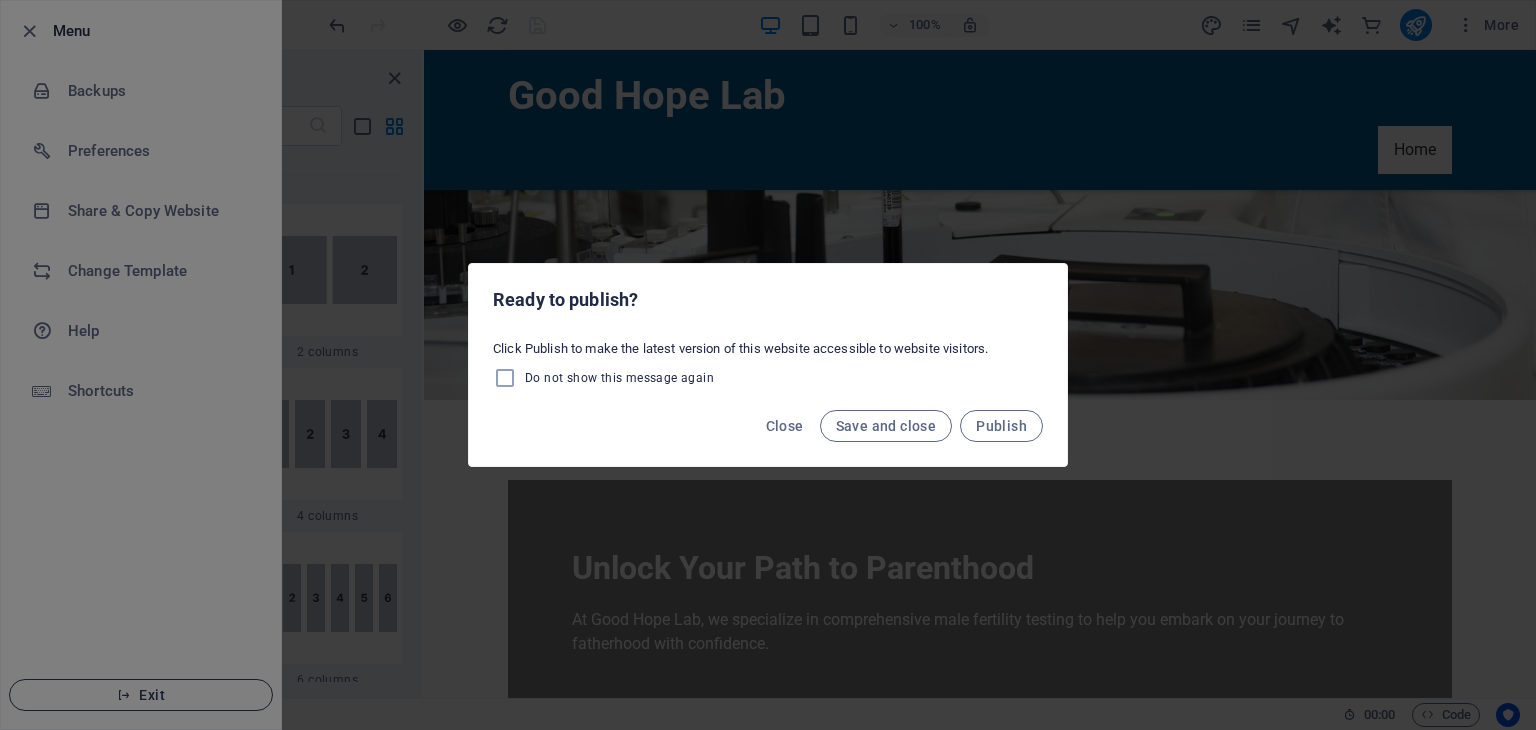 click on "Ready to publish? Click Publish to make the latest version of this website accessible to website visitors. Do not show this message again Close Save and close Publish" at bounding box center (768, 365) 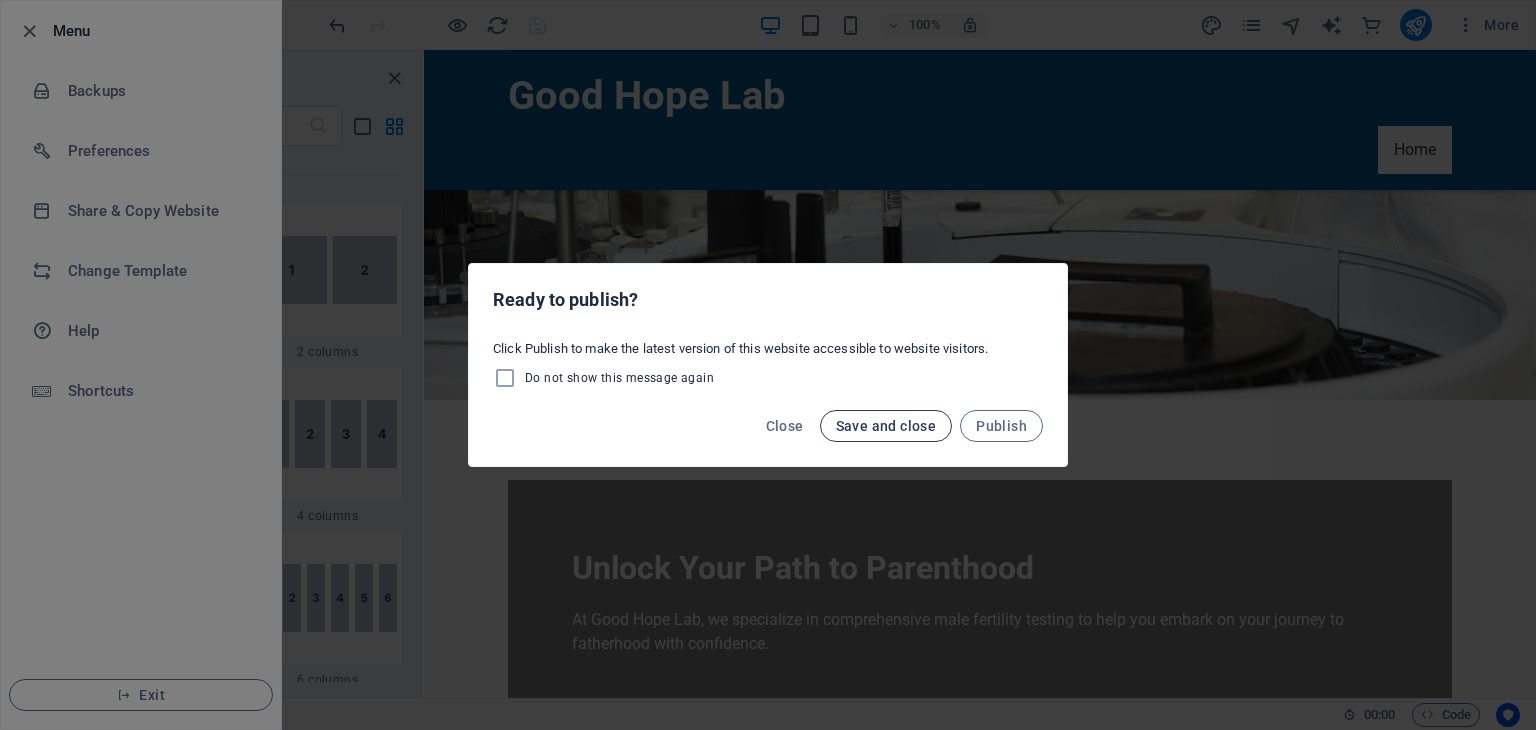 click on "Save and close" at bounding box center (886, 426) 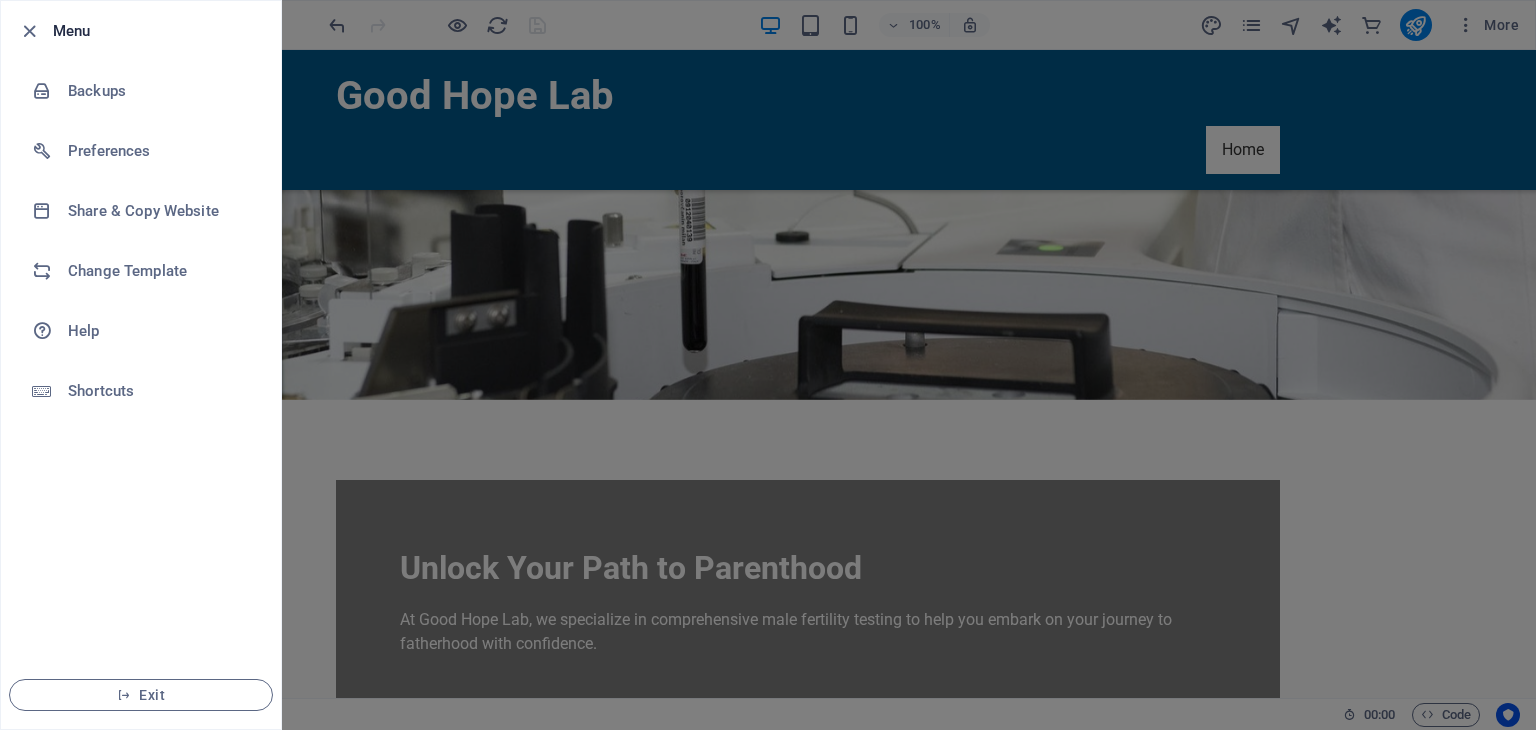 click at bounding box center (768, 365) 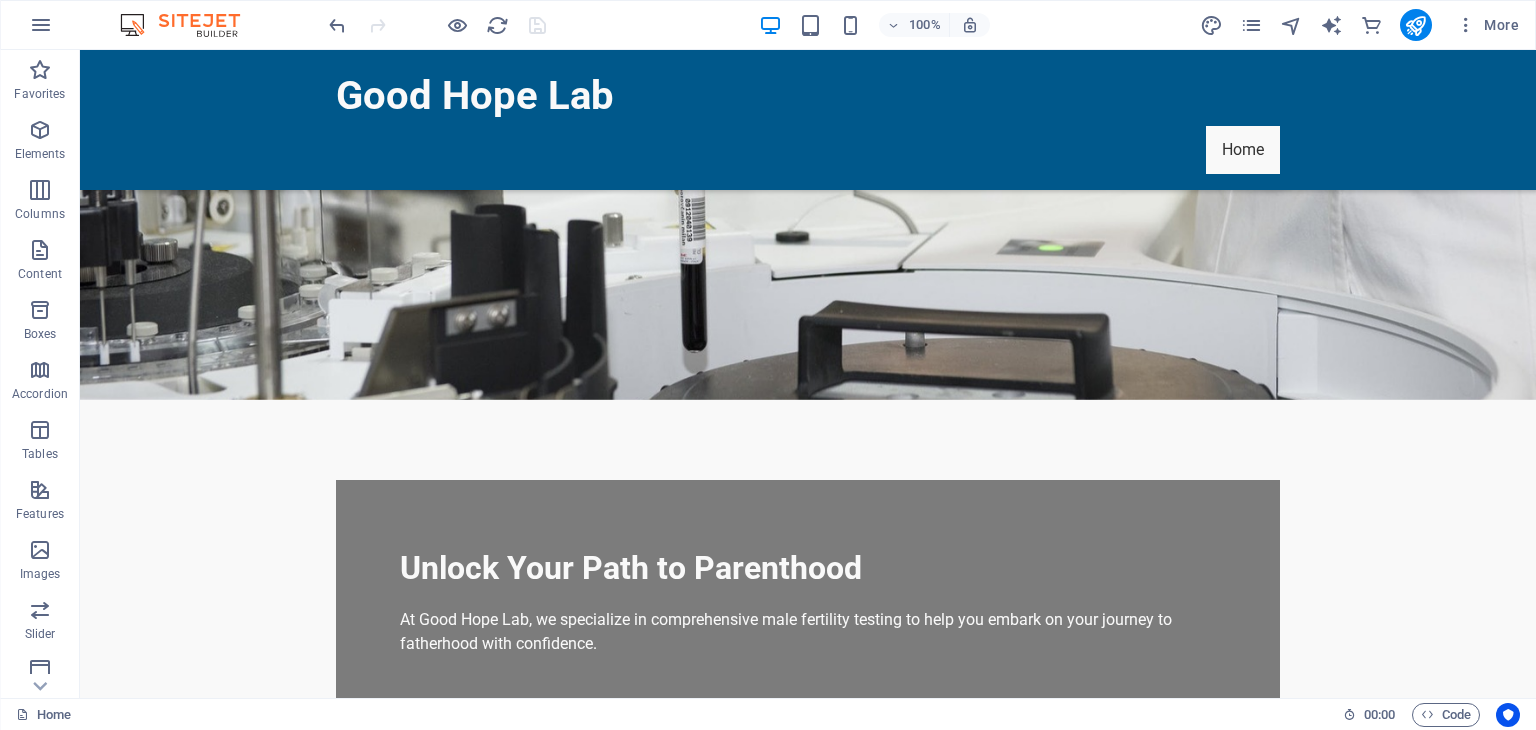click at bounding box center [497, 25] 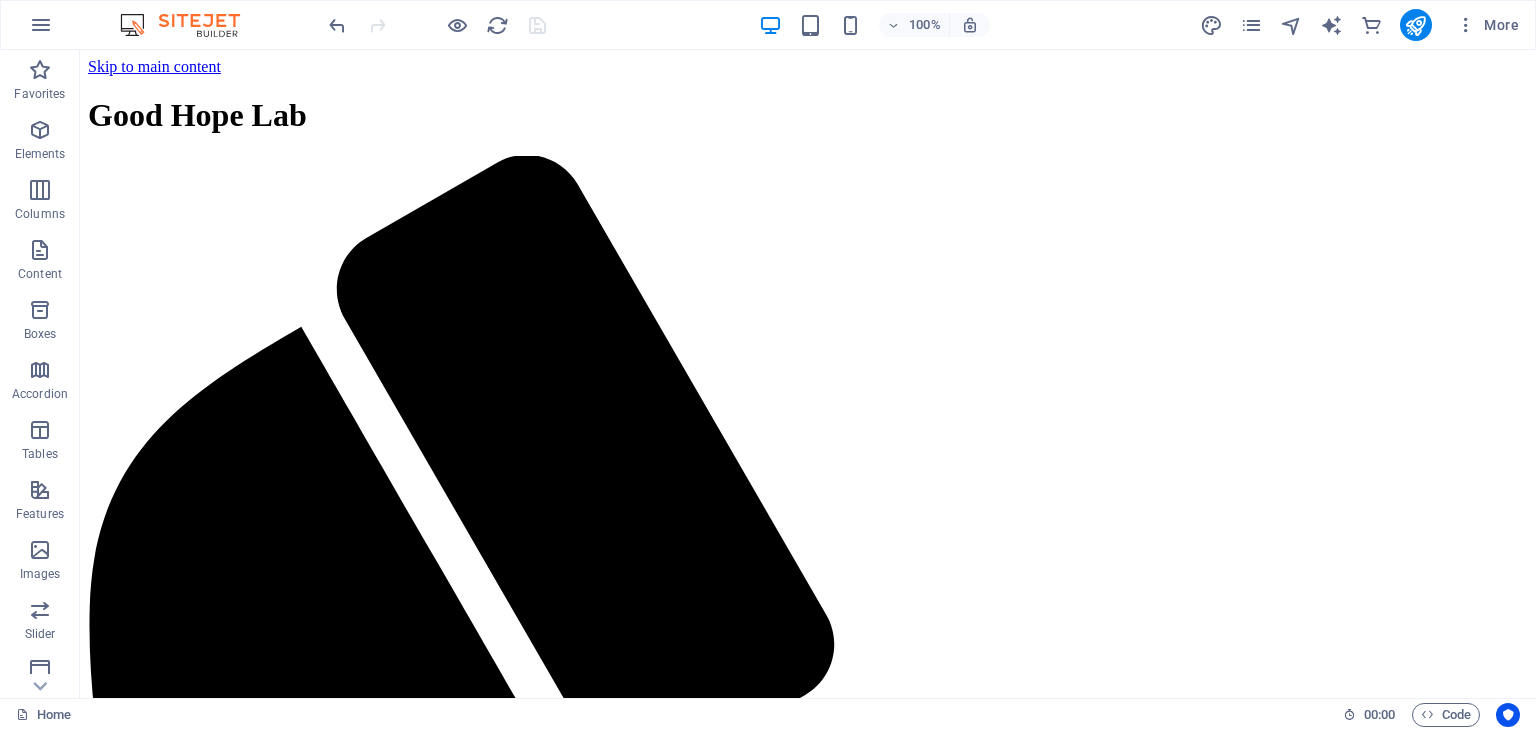 scroll, scrollTop: 0, scrollLeft: 0, axis: both 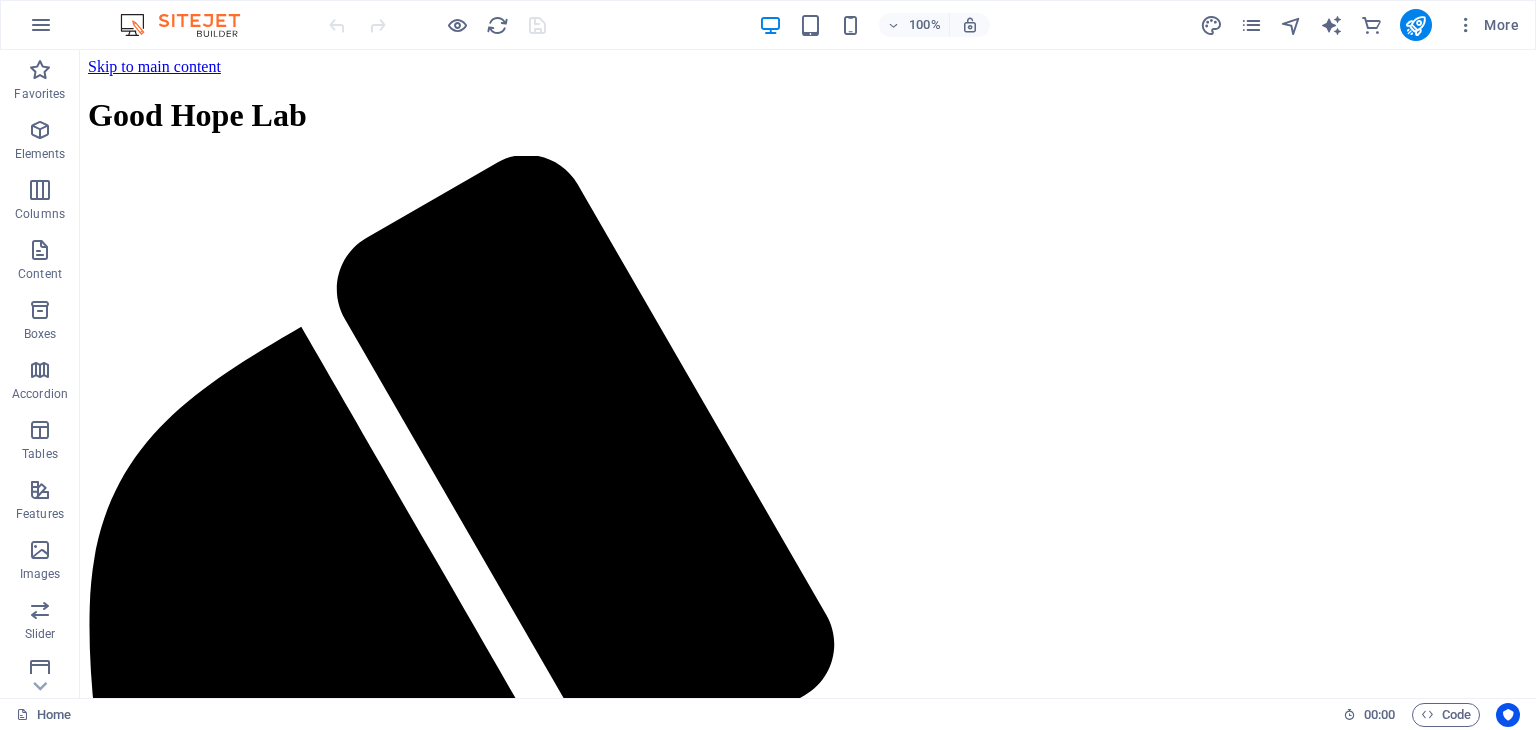 click at bounding box center (437, 25) 